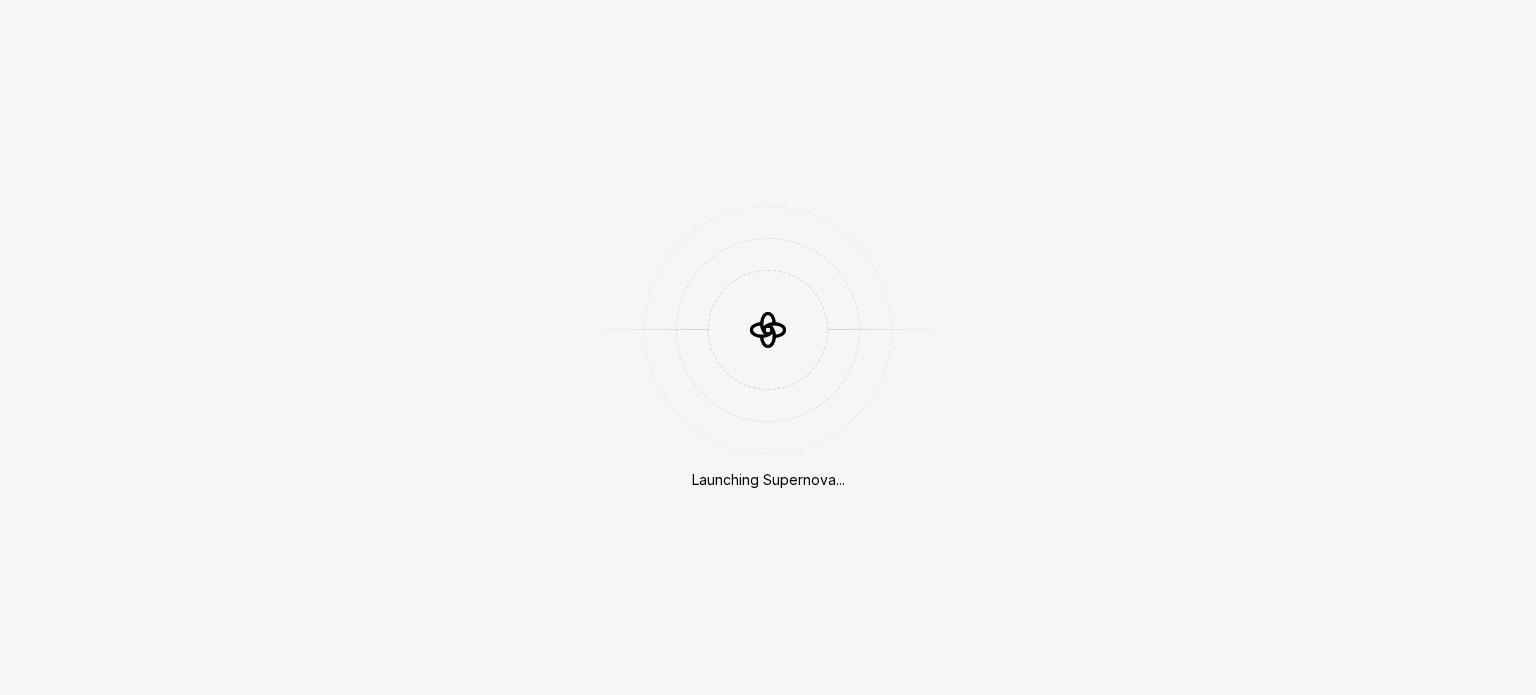 scroll, scrollTop: 0, scrollLeft: 0, axis: both 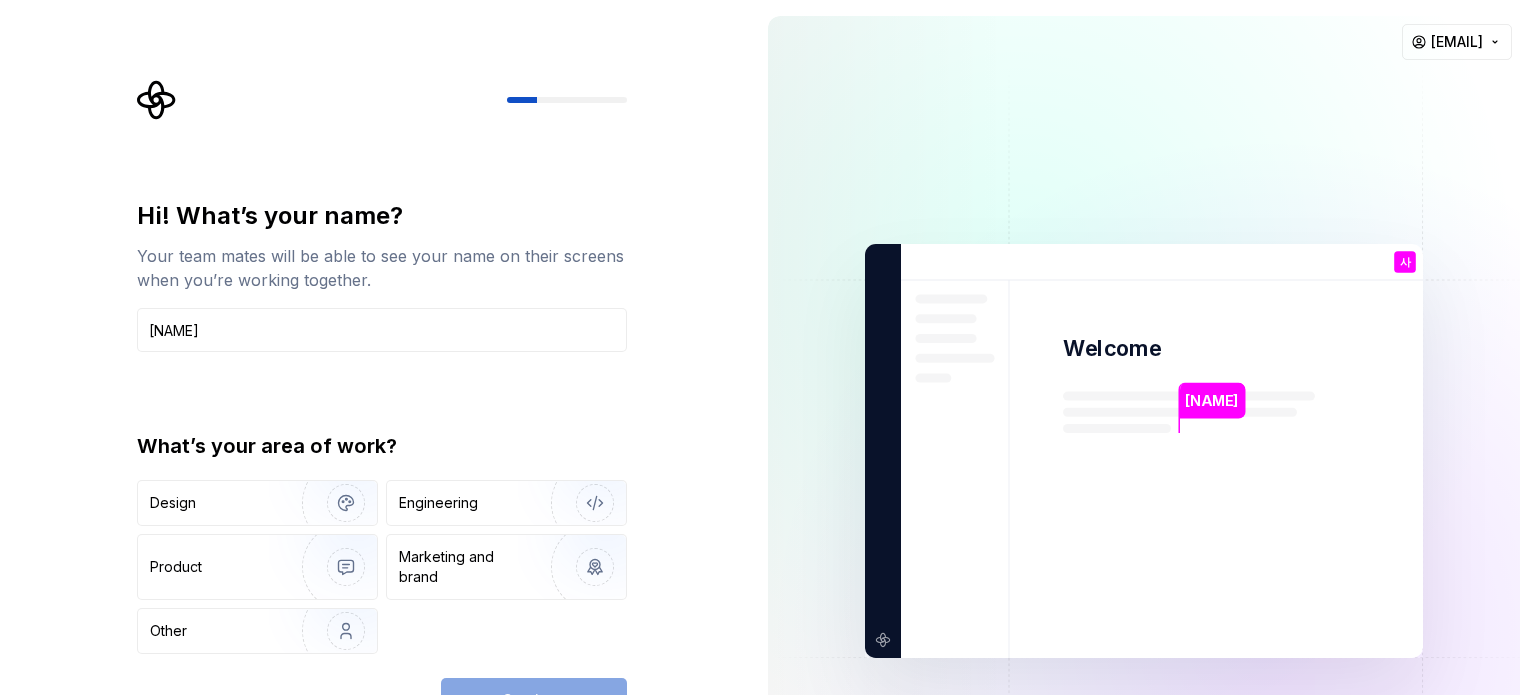 type on "[NAME]" 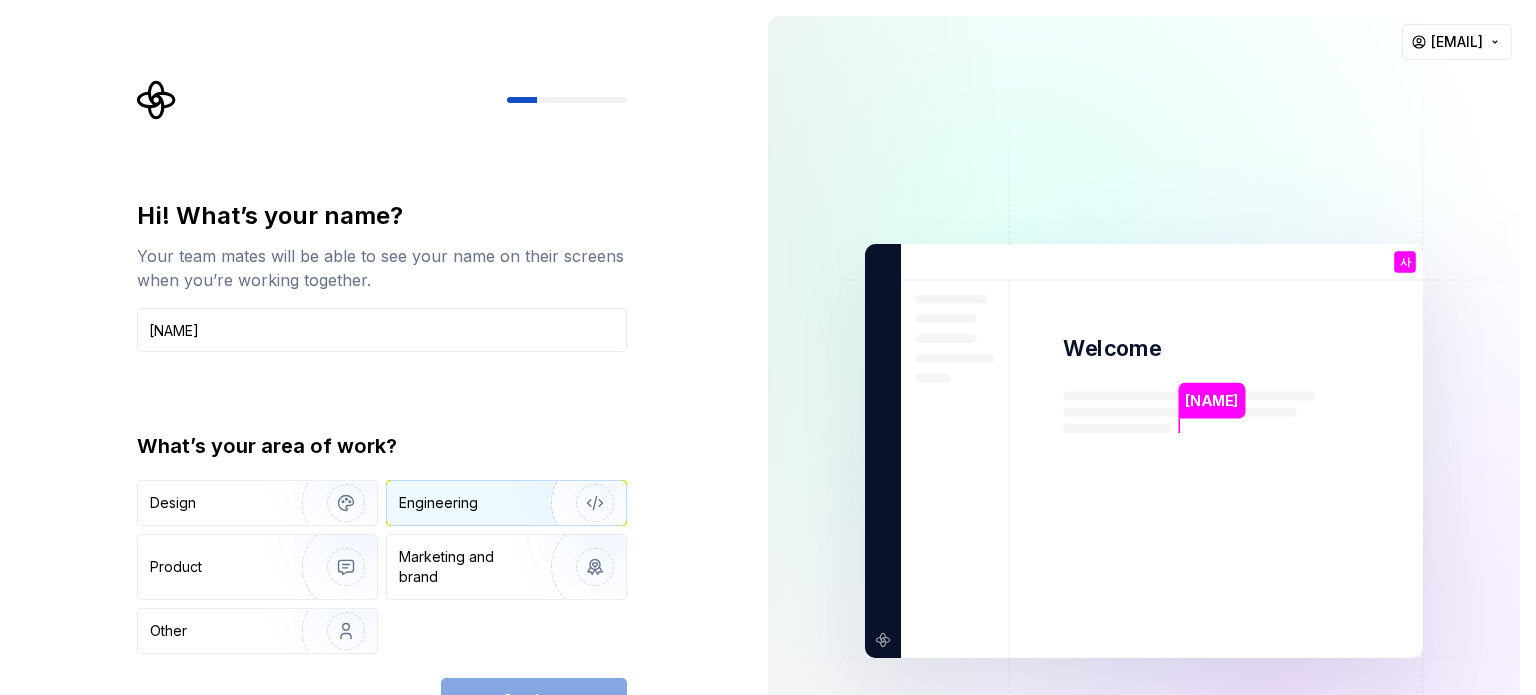 click on "Engineering" at bounding box center [438, 503] 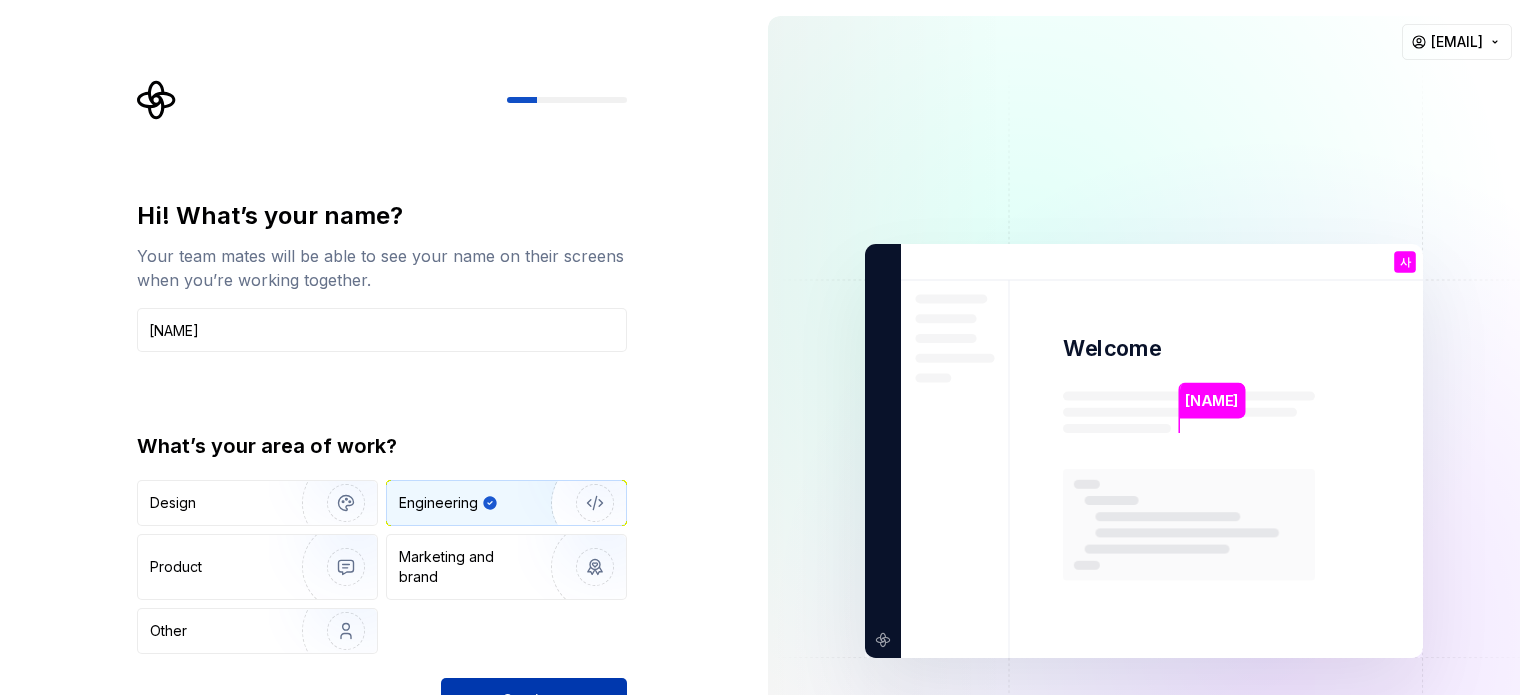 click on "Continue" at bounding box center [534, 700] 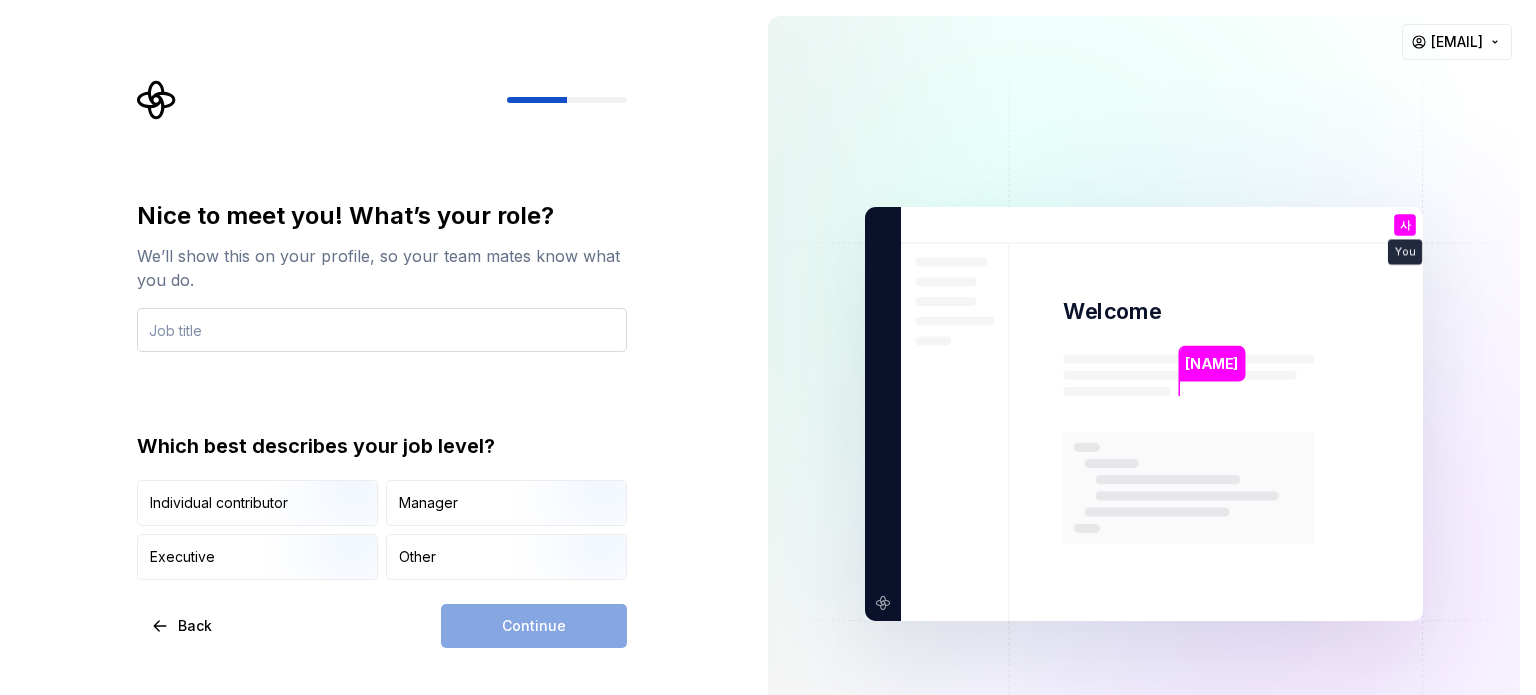 click at bounding box center (382, 330) 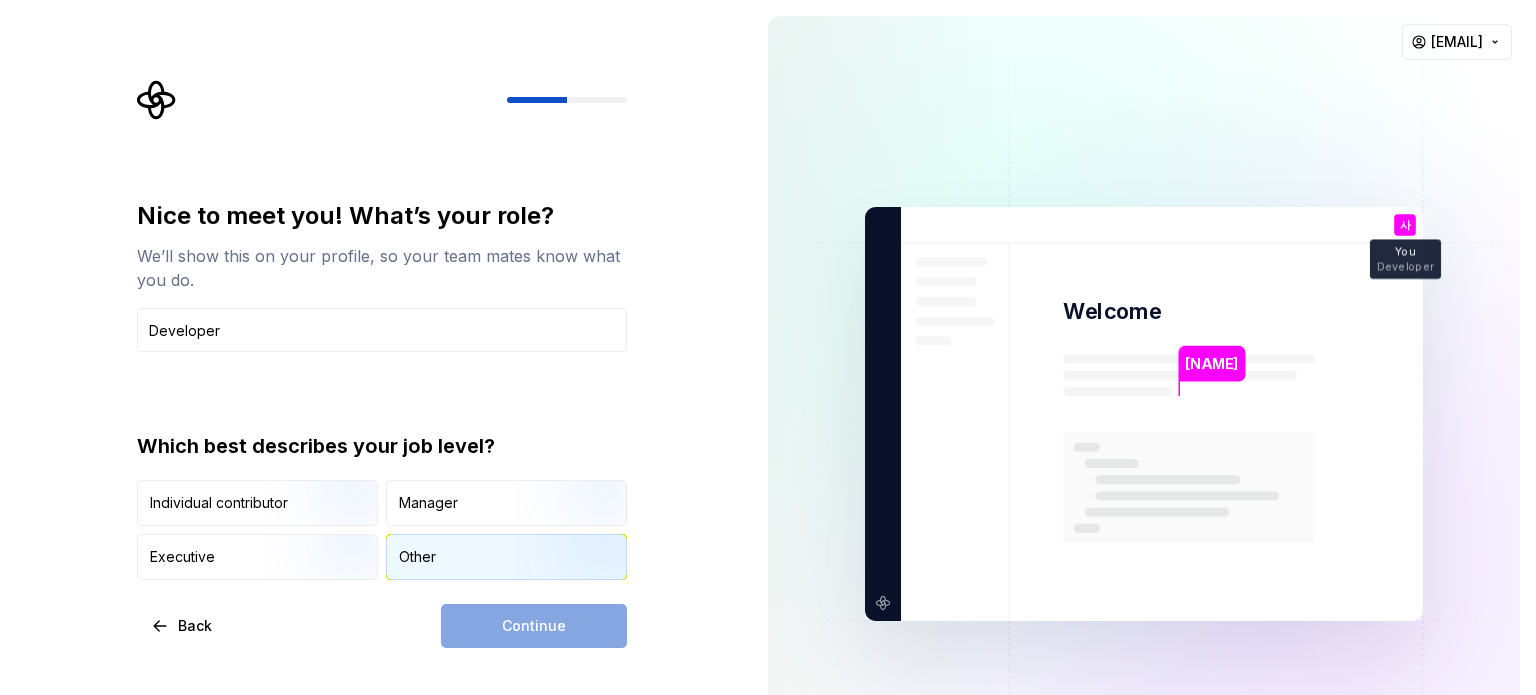 type on "Developer" 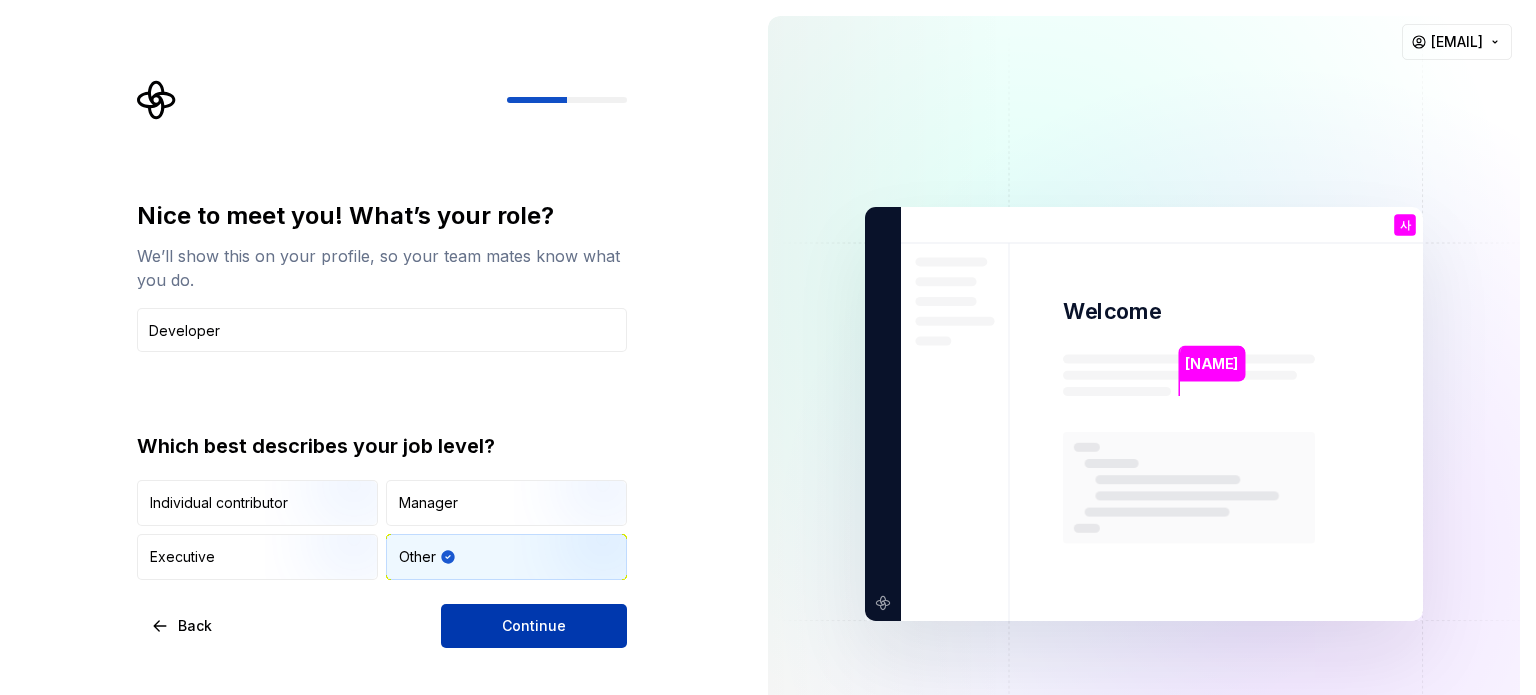 click on "Continue" at bounding box center (534, 626) 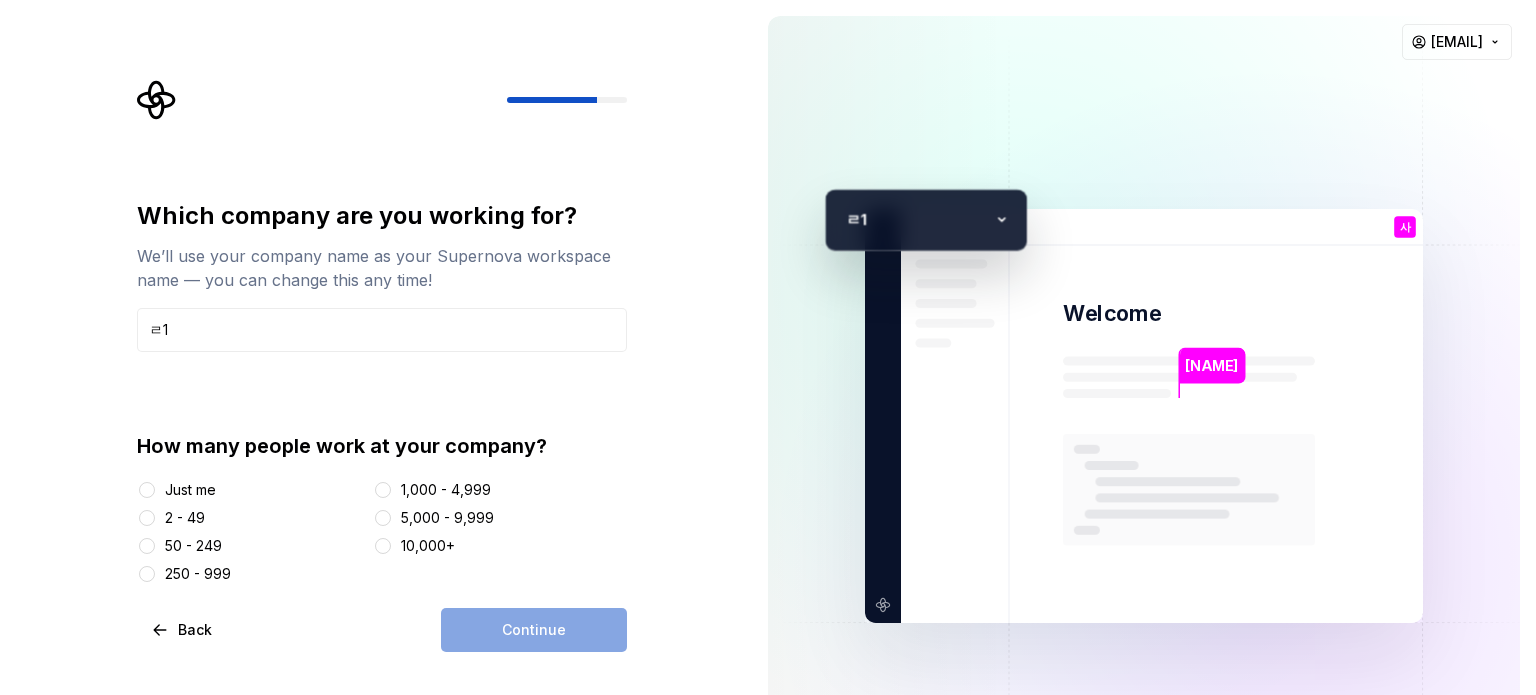 type on "ㄹ" 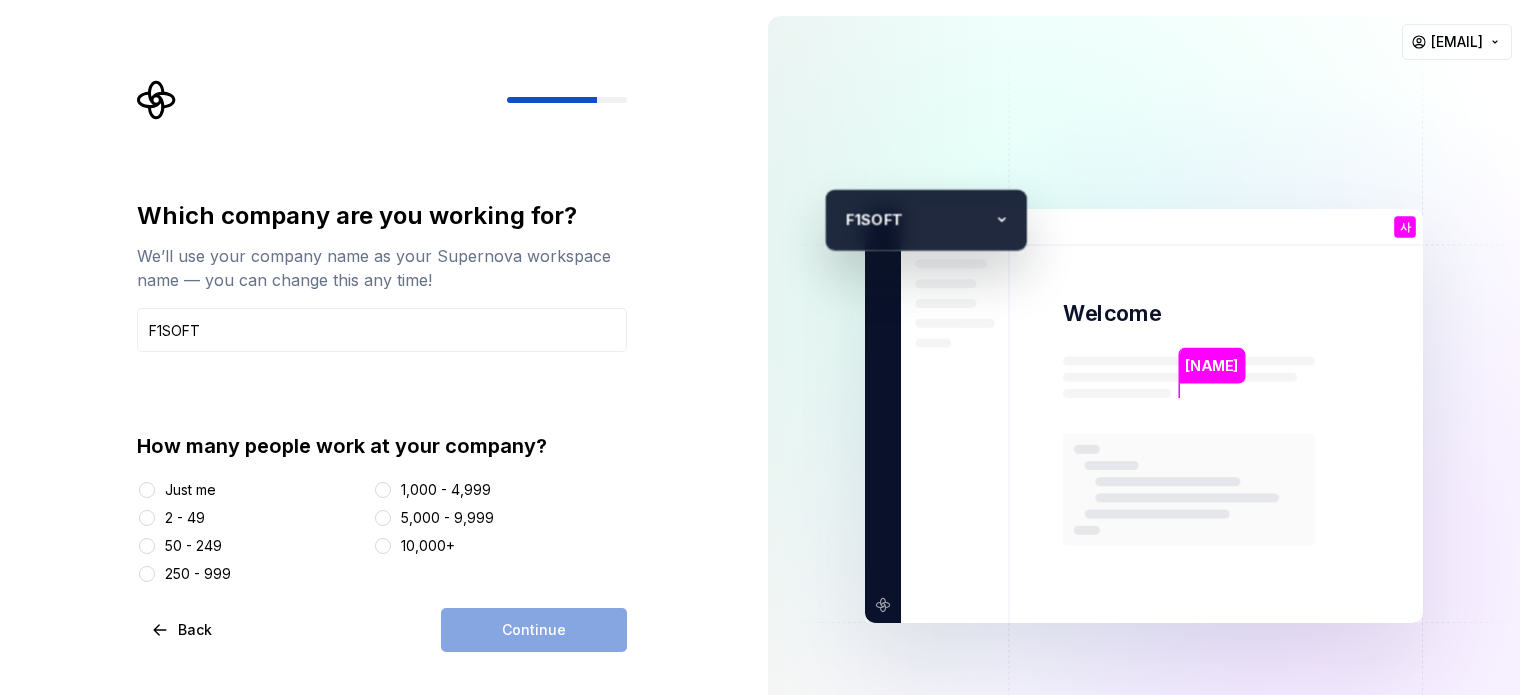 type on "F1SOFT" 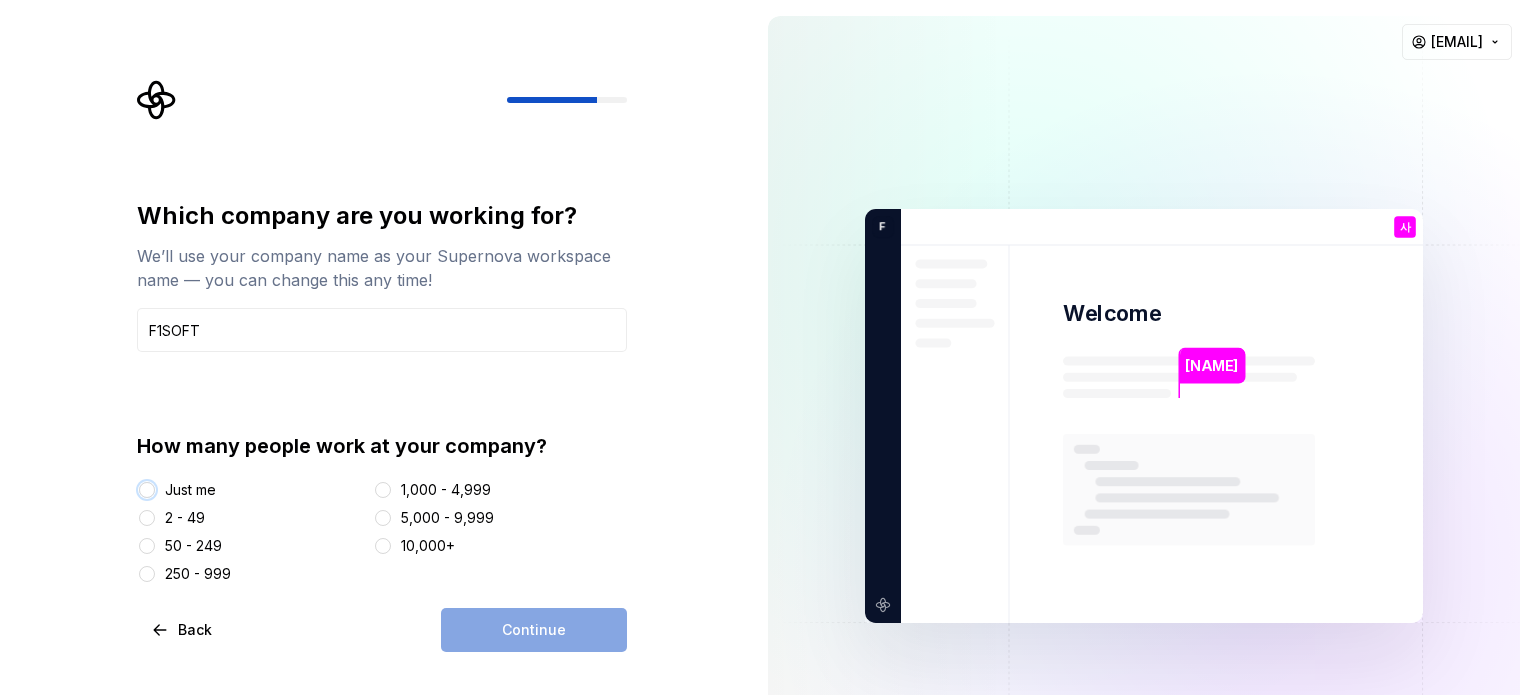 type on "Just me" 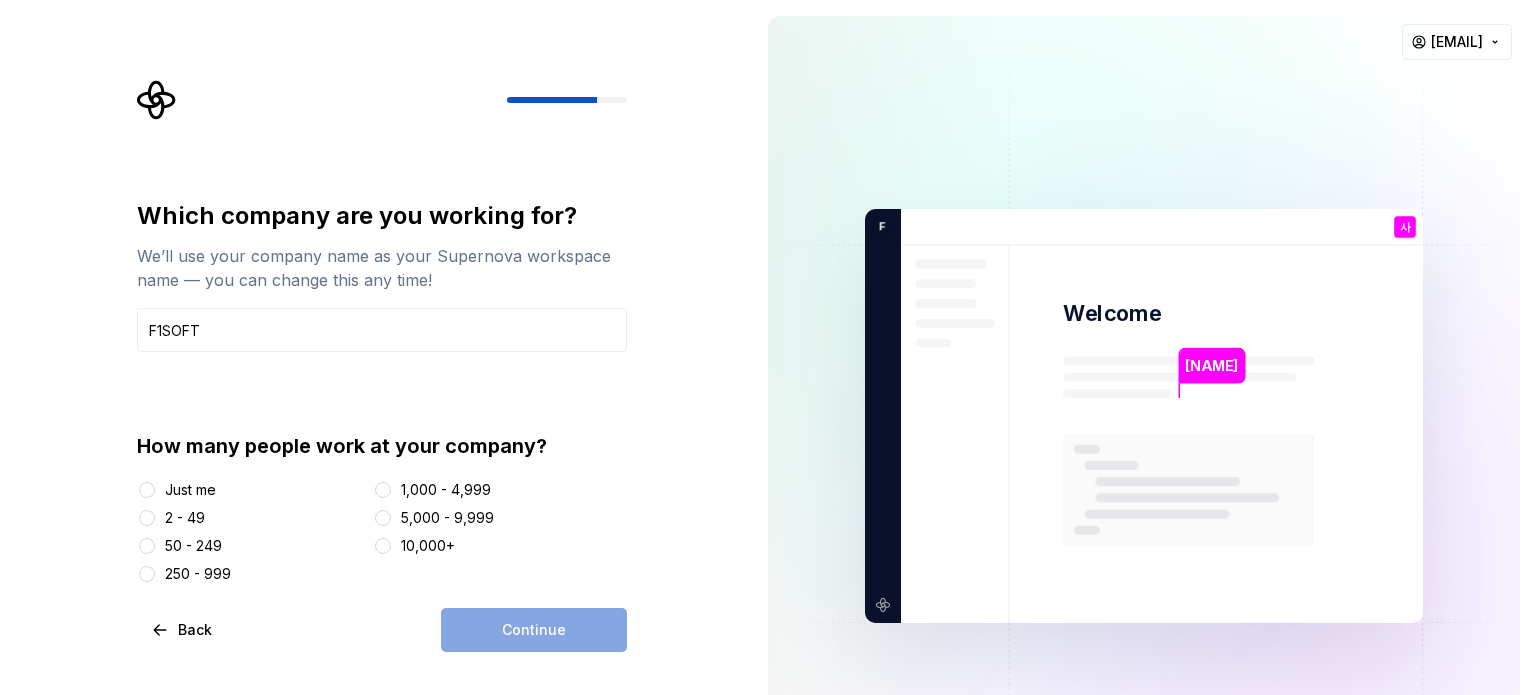 type 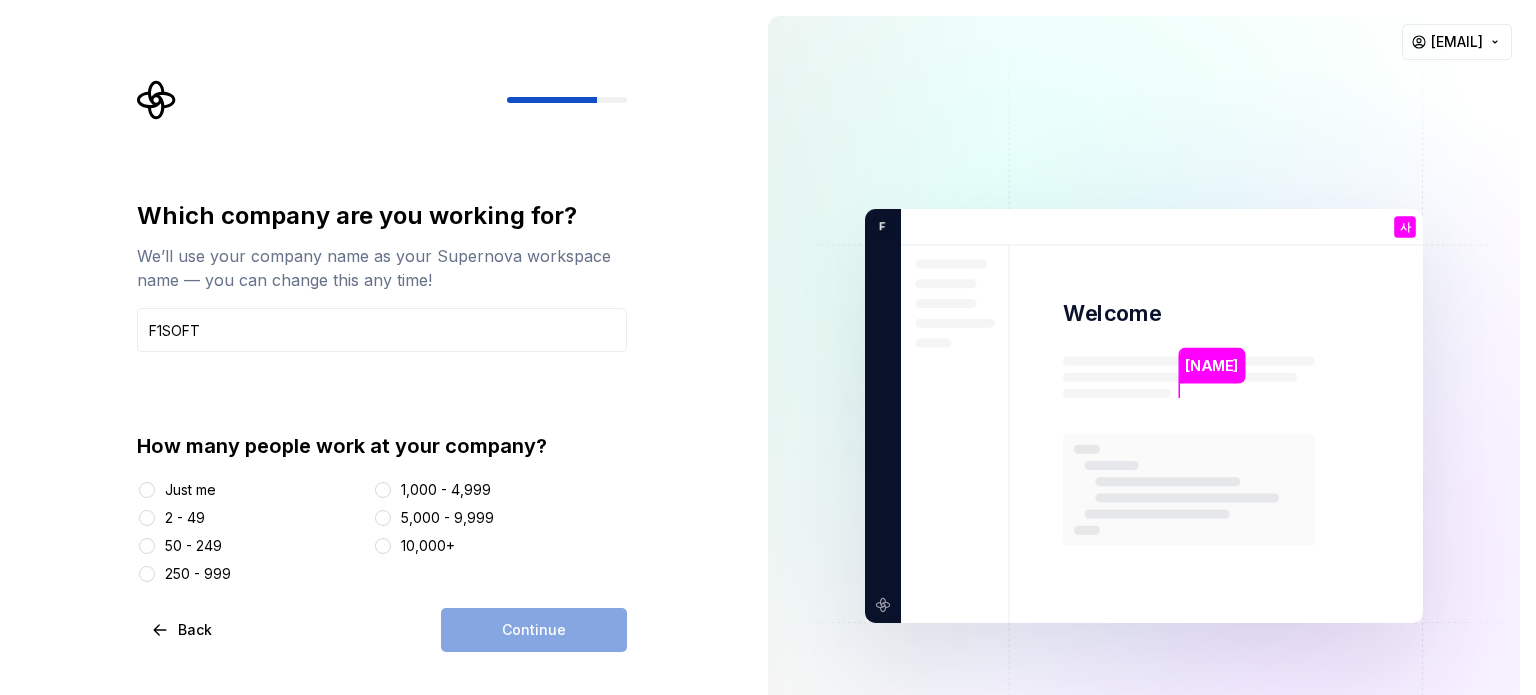 click on "2 - 49" at bounding box center [185, 518] 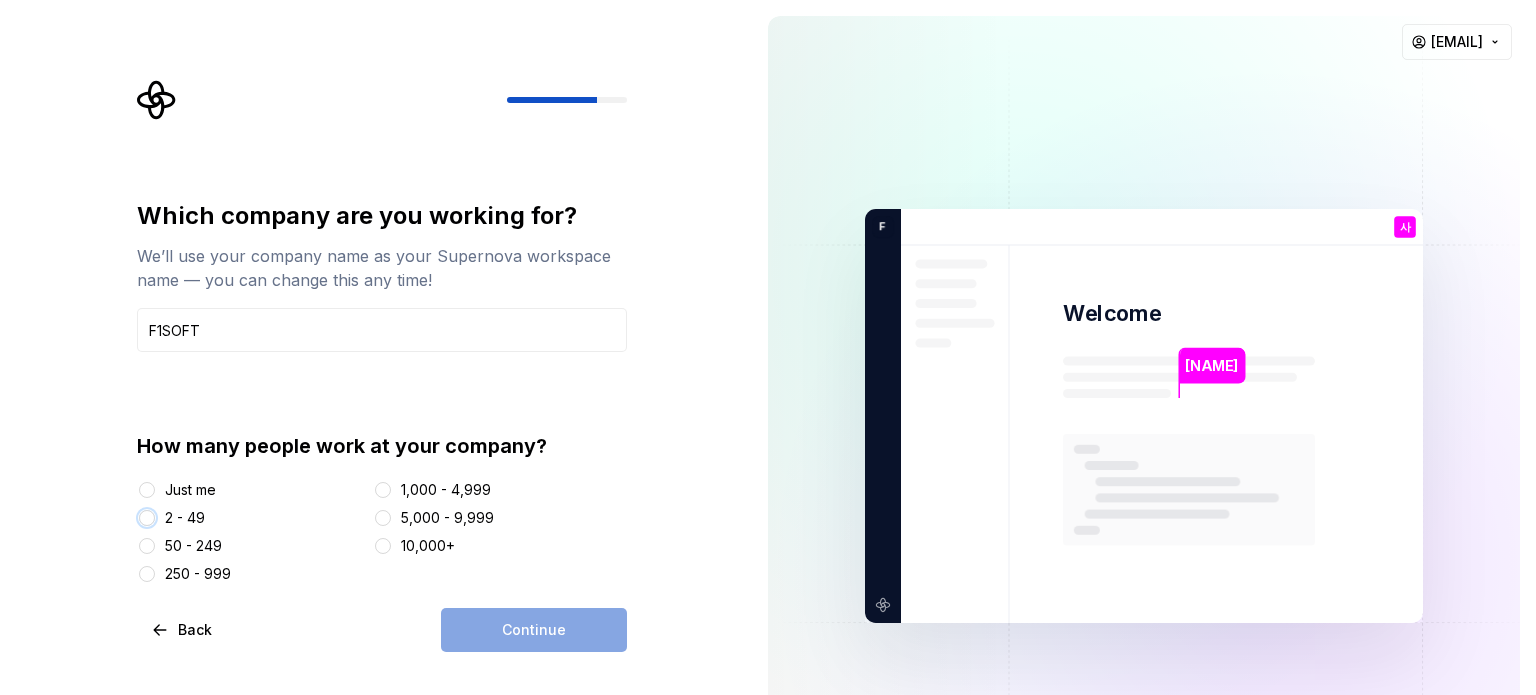 click on "2 - 49" at bounding box center (147, 518) 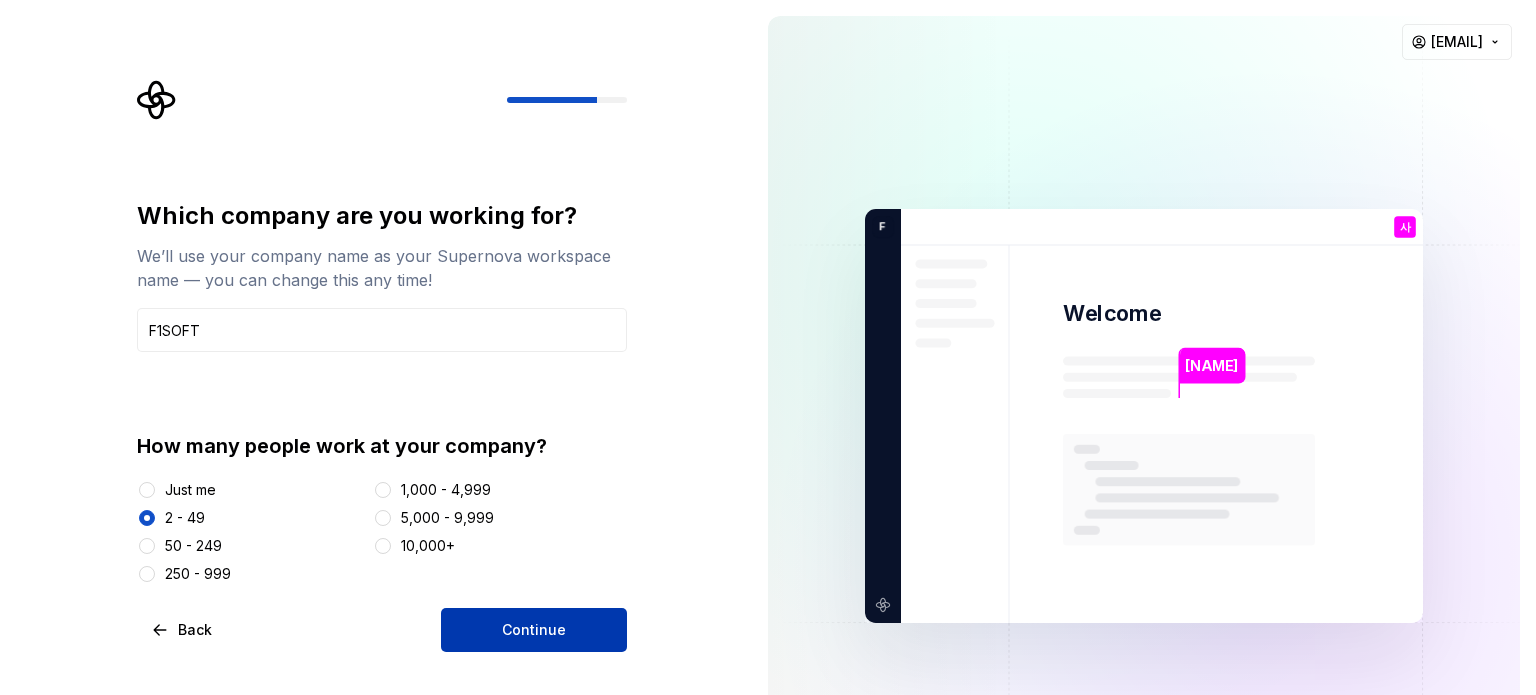 click on "Continue" at bounding box center [534, 630] 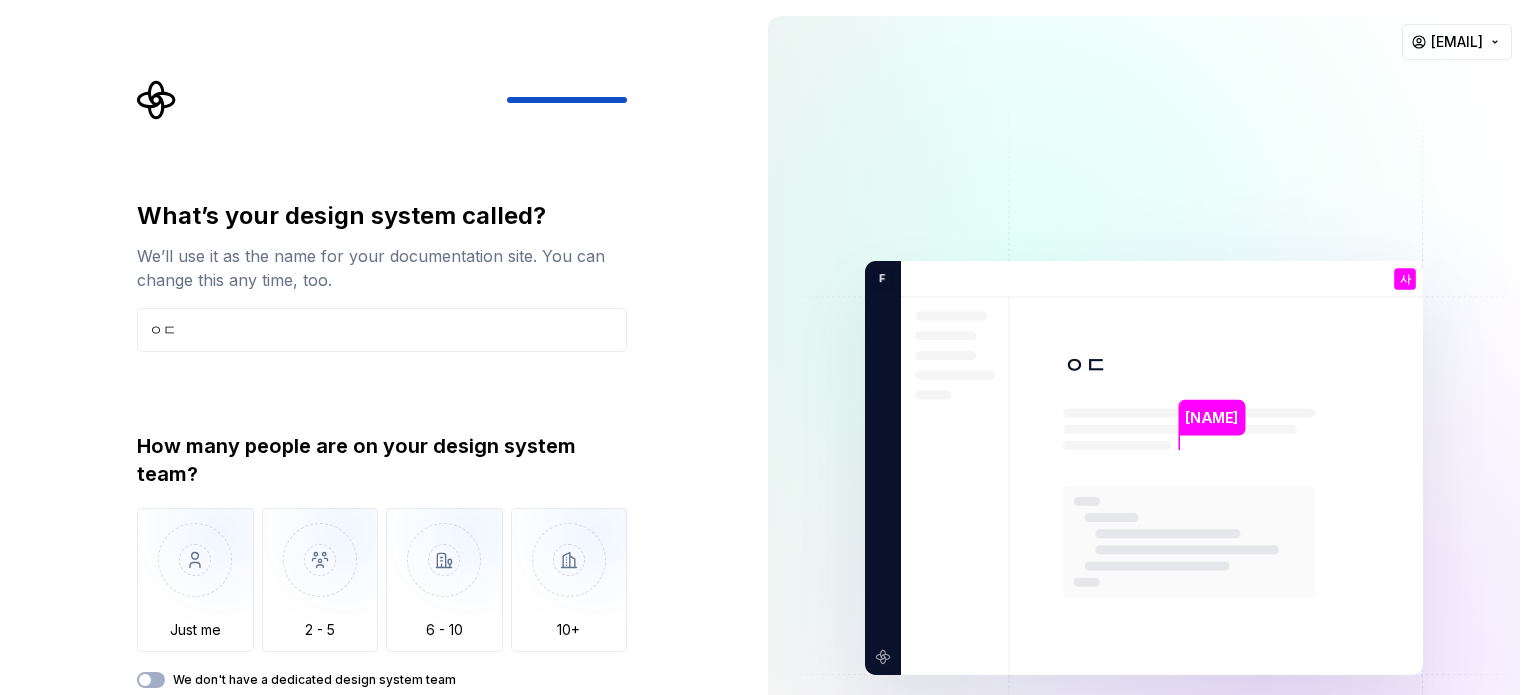 type on "ㅇ" 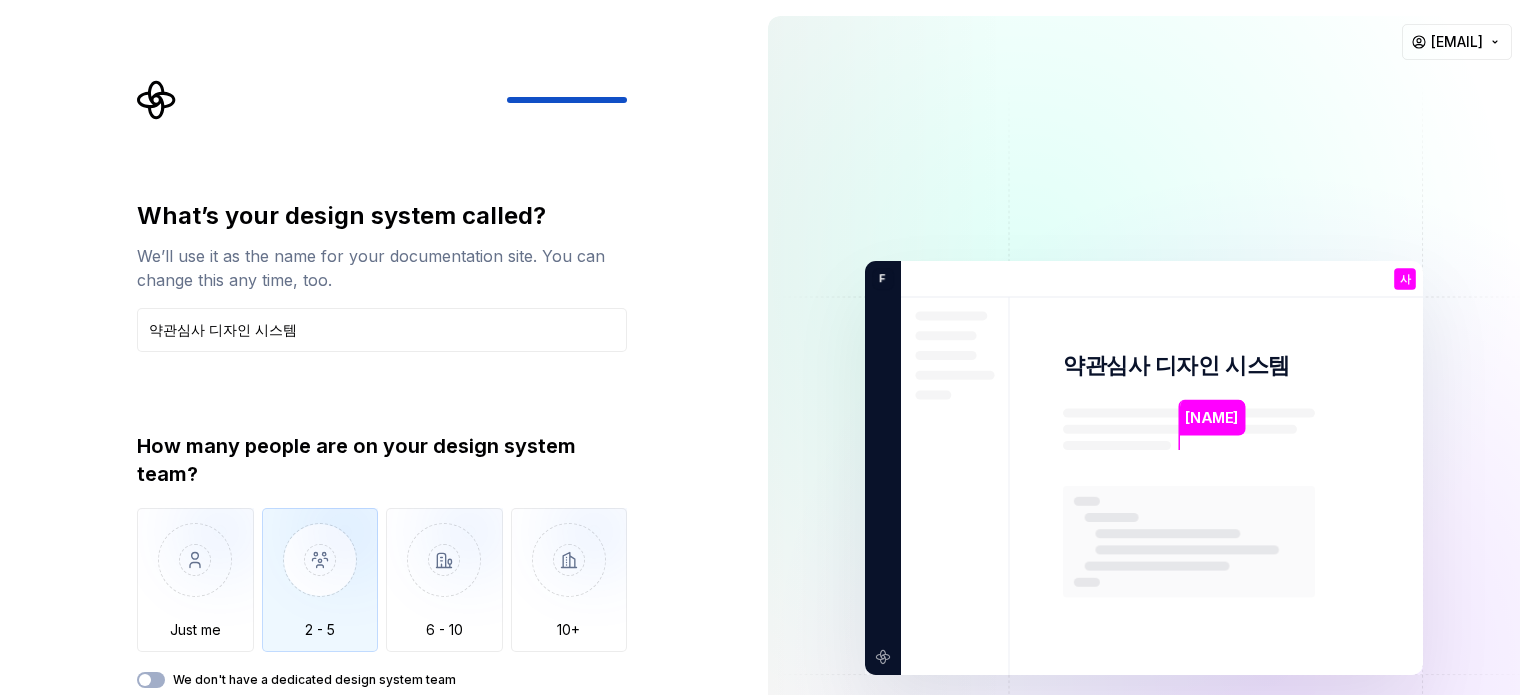type on "약관심사 디자인 시스템" 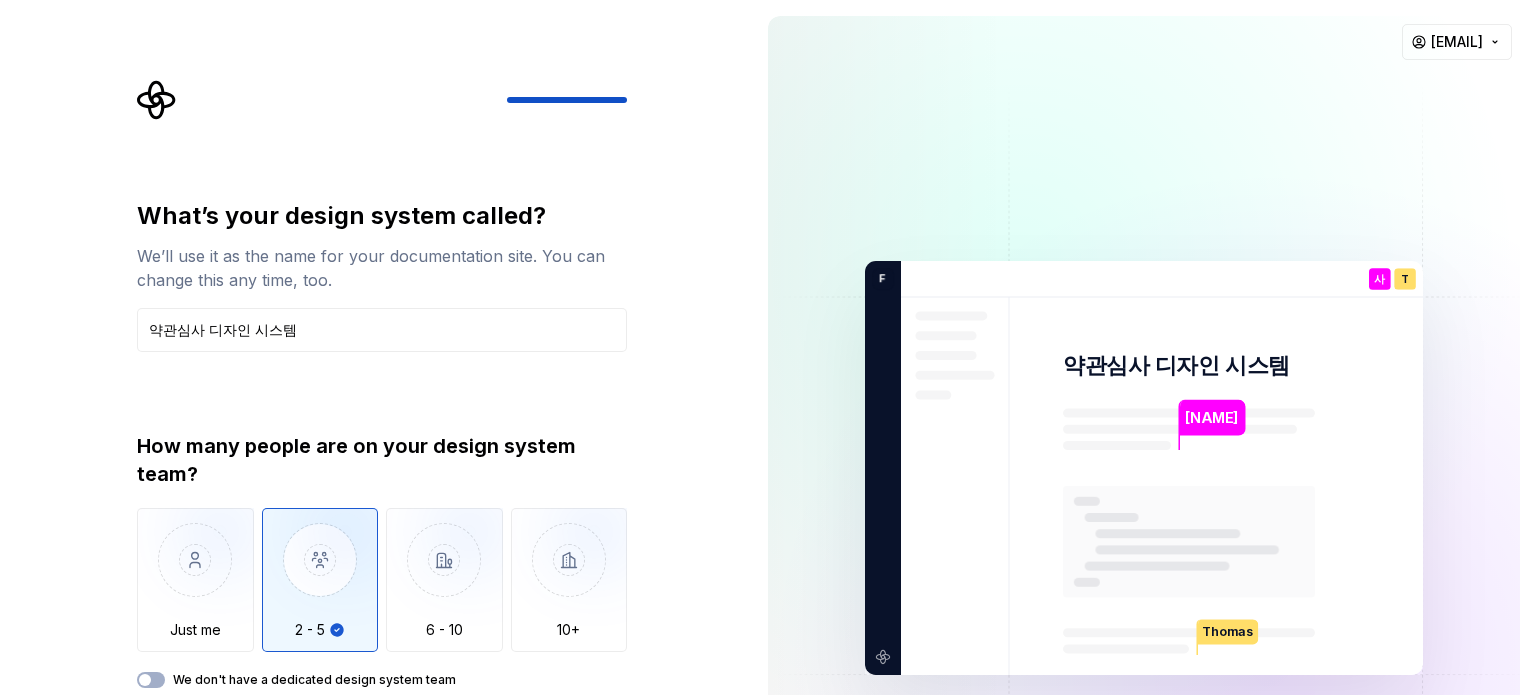 click at bounding box center [1144, 468] 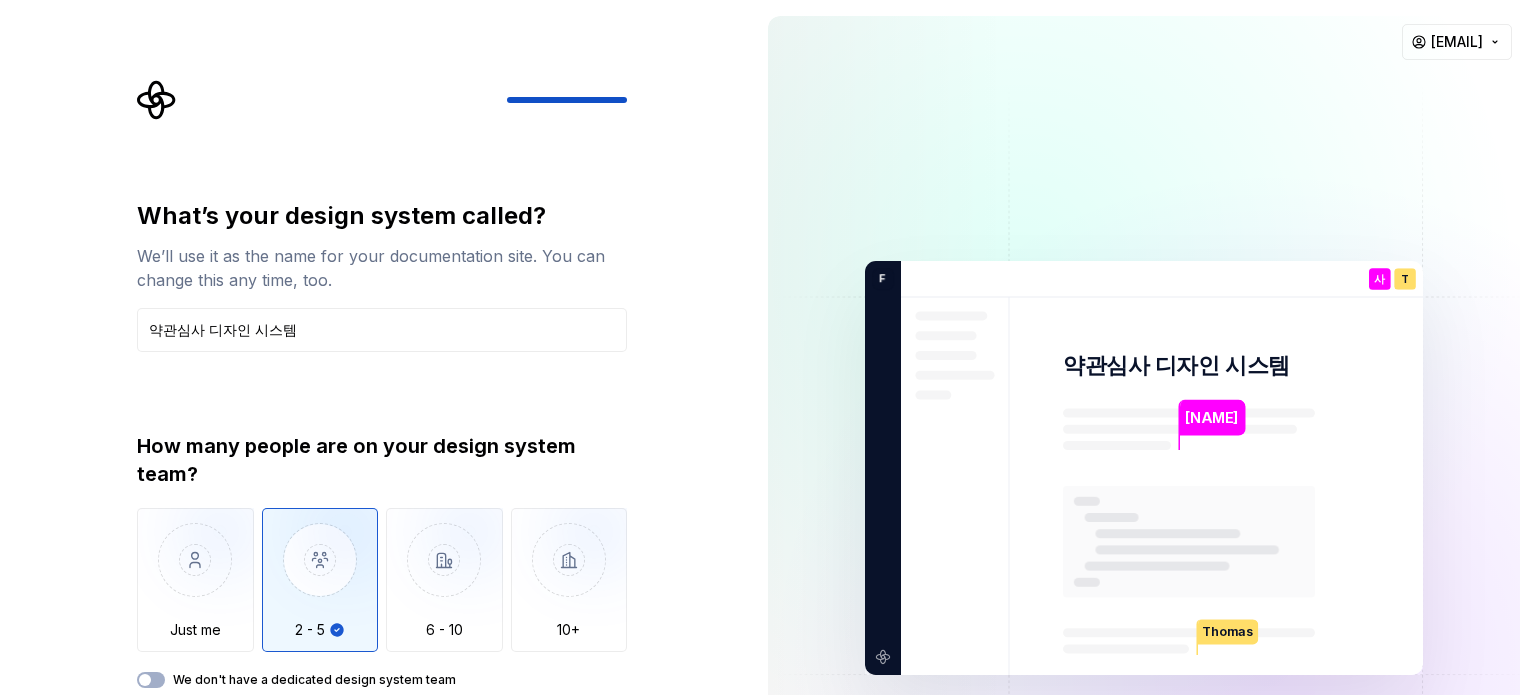 click on "We don't have a dedicated design system team" at bounding box center [314, 680] 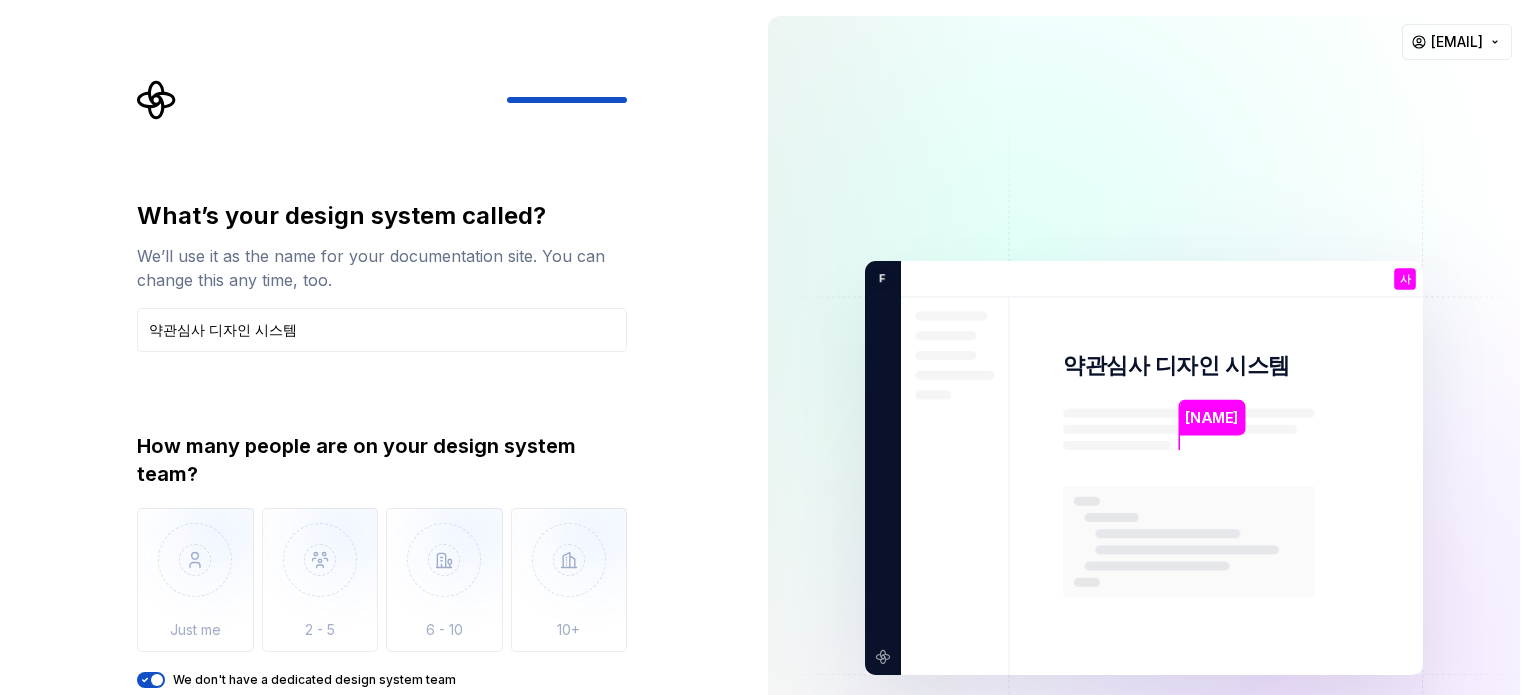 click on "What’s your design system called? We’ll use it as the name for your documentation site. You can change this any time, too. [TEXT] How many people are on your design system team? Just me 2 - 5 6 - 10 10+ We don't have a dedicated design system team Back Open Supernova" at bounding box center (388, 418) 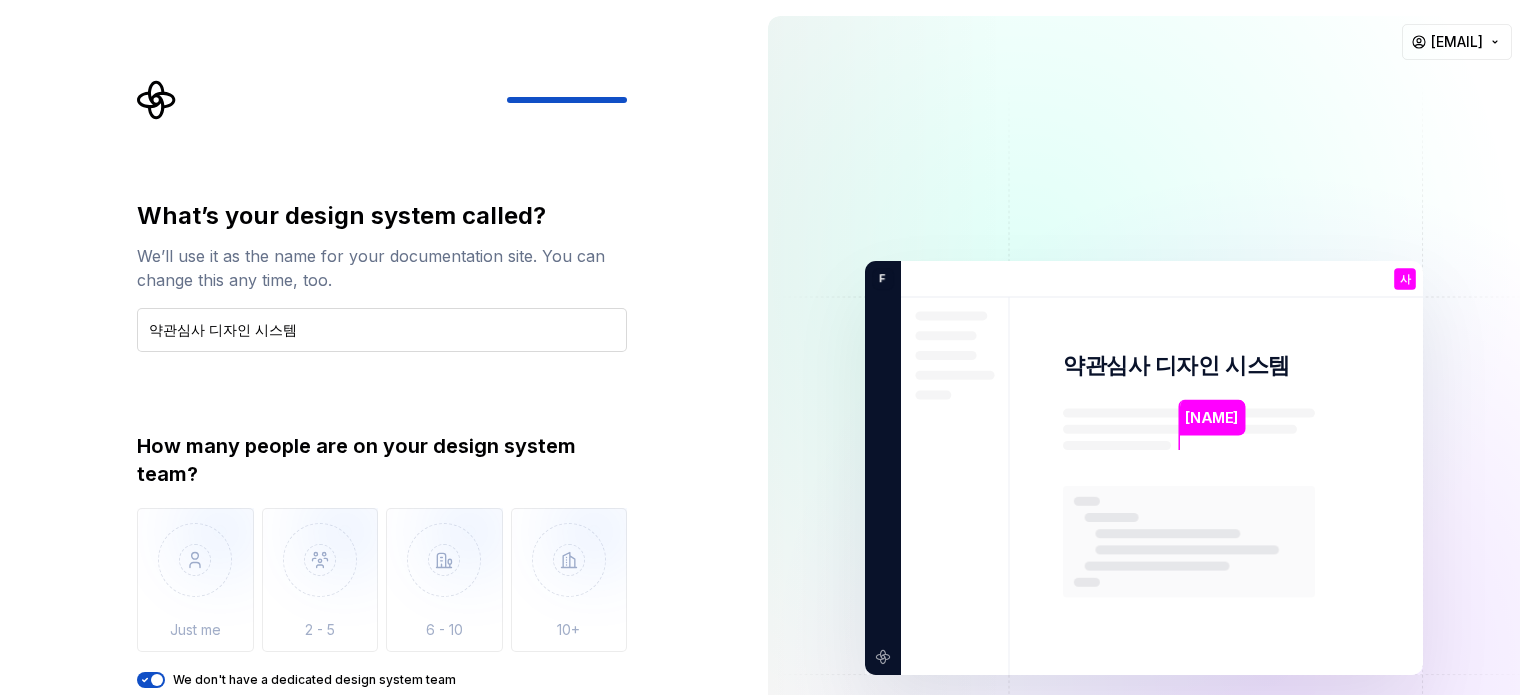 click on "약관심사 디자인 시스템" at bounding box center (382, 330) 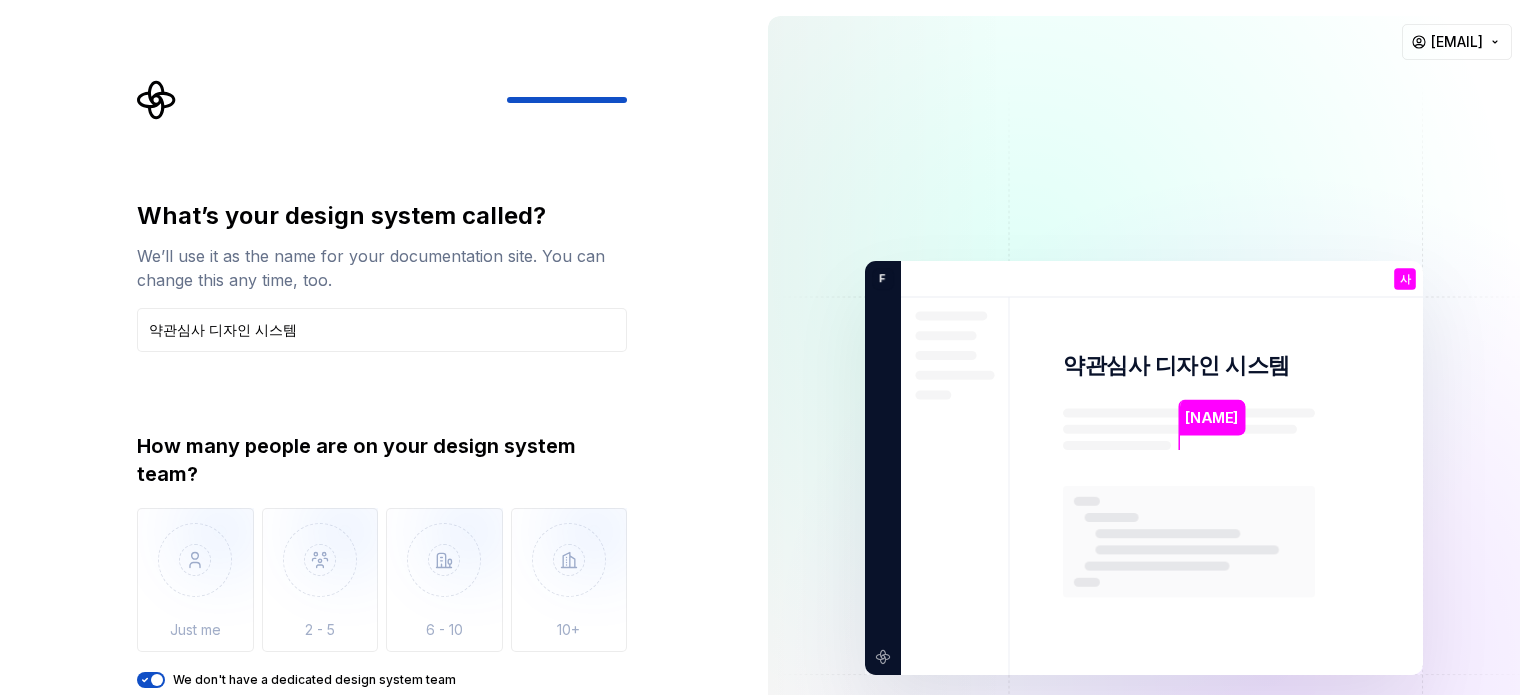 click at bounding box center (1144, 468) 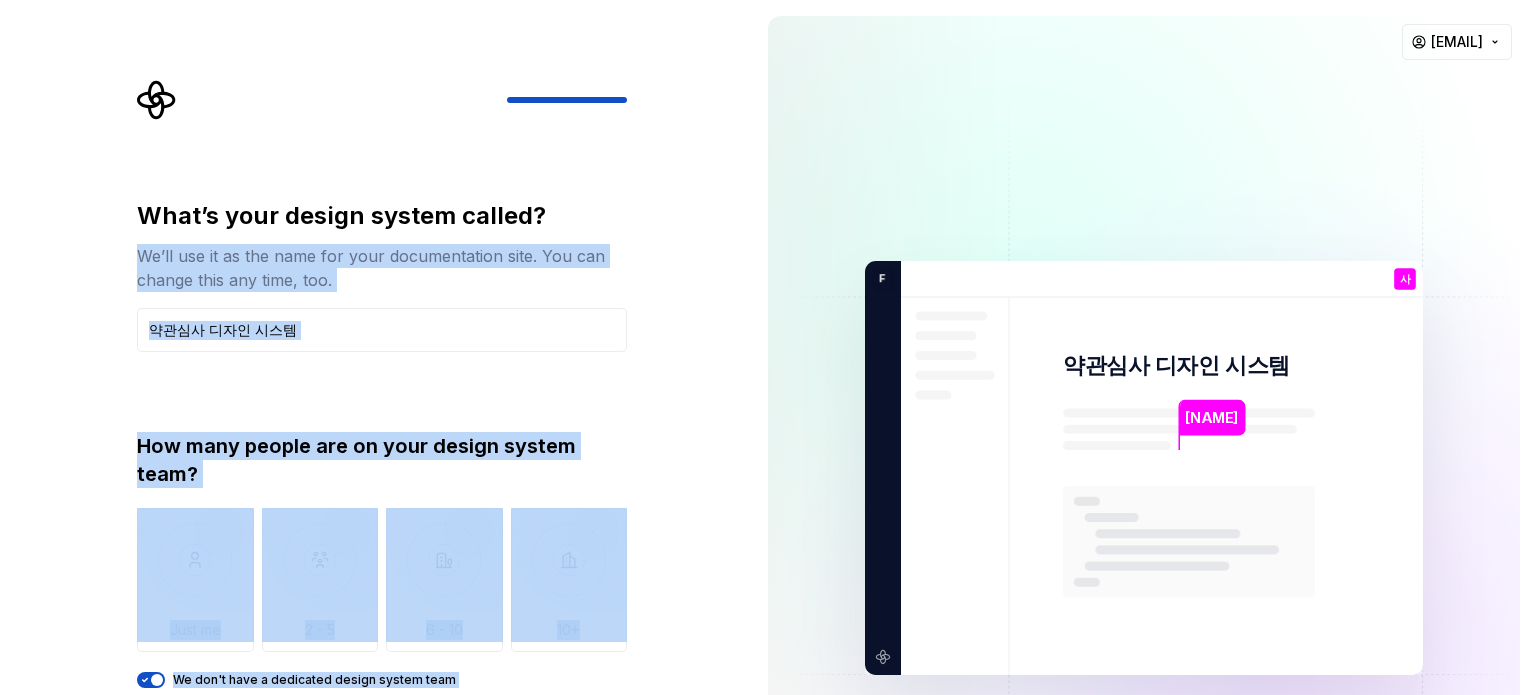 drag, startPoint x: 656, startPoint y: 174, endPoint x: 810, endPoint y: 466, distance: 330.1212 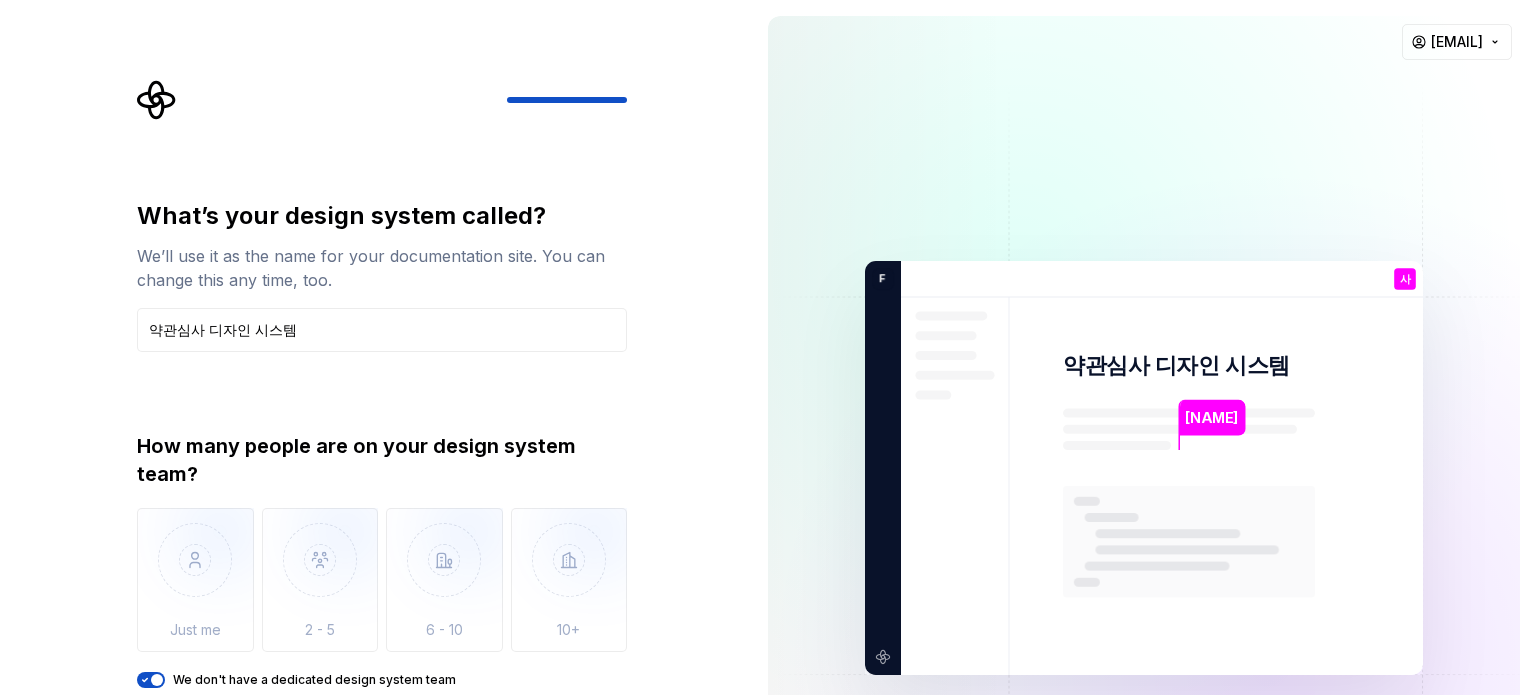 click on "What’s your design system called?" at bounding box center [382, 216] 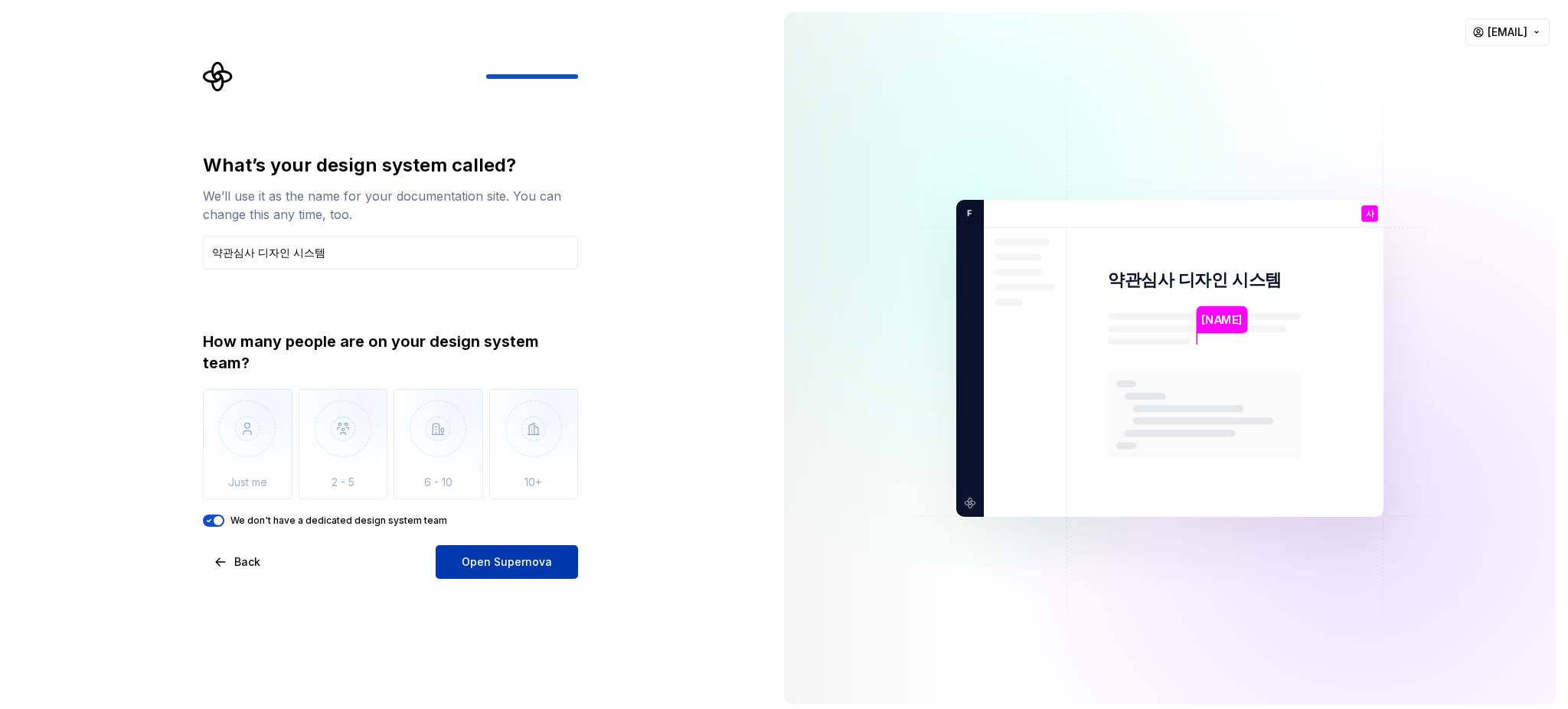 click on "Open Supernova" at bounding box center [507, 562] 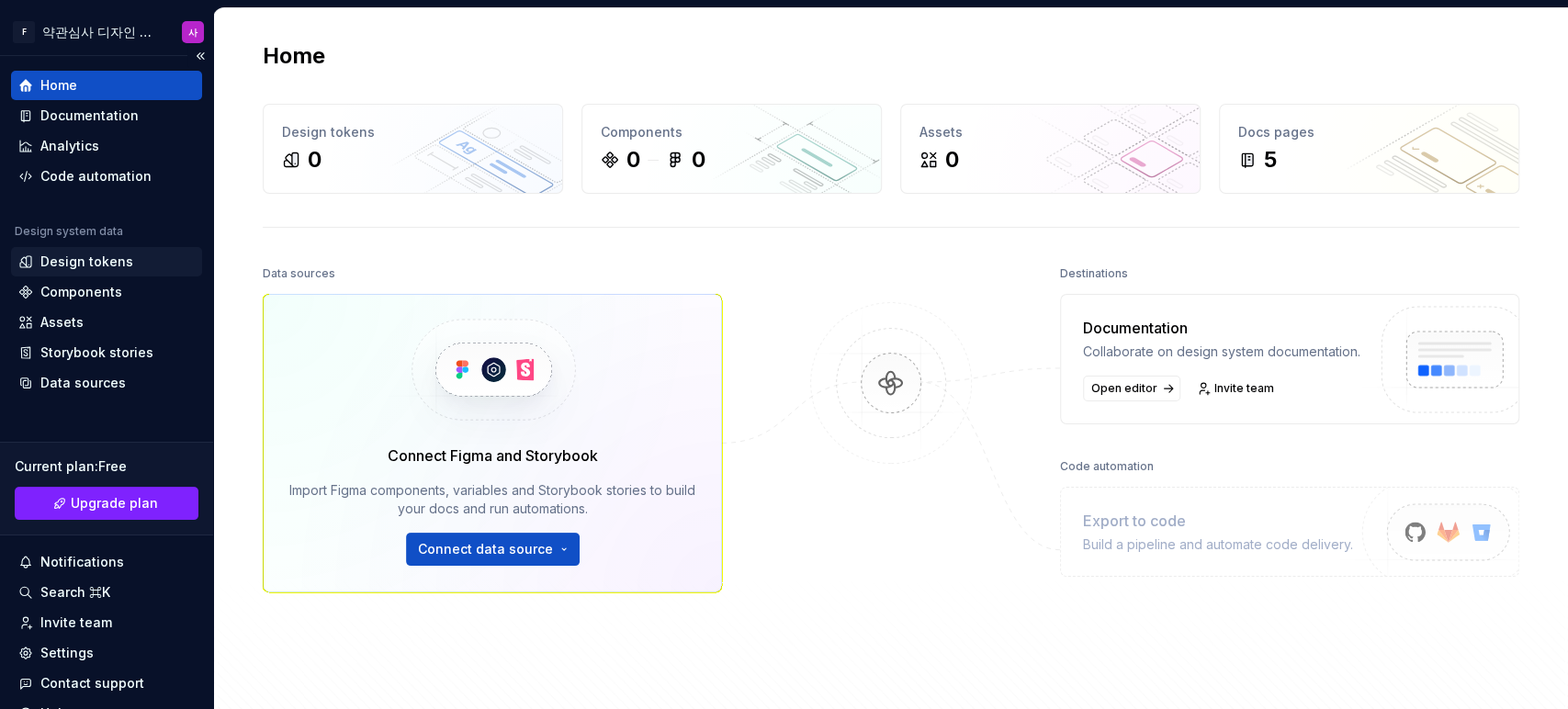 click on "Design tokens" at bounding box center [86, 262] 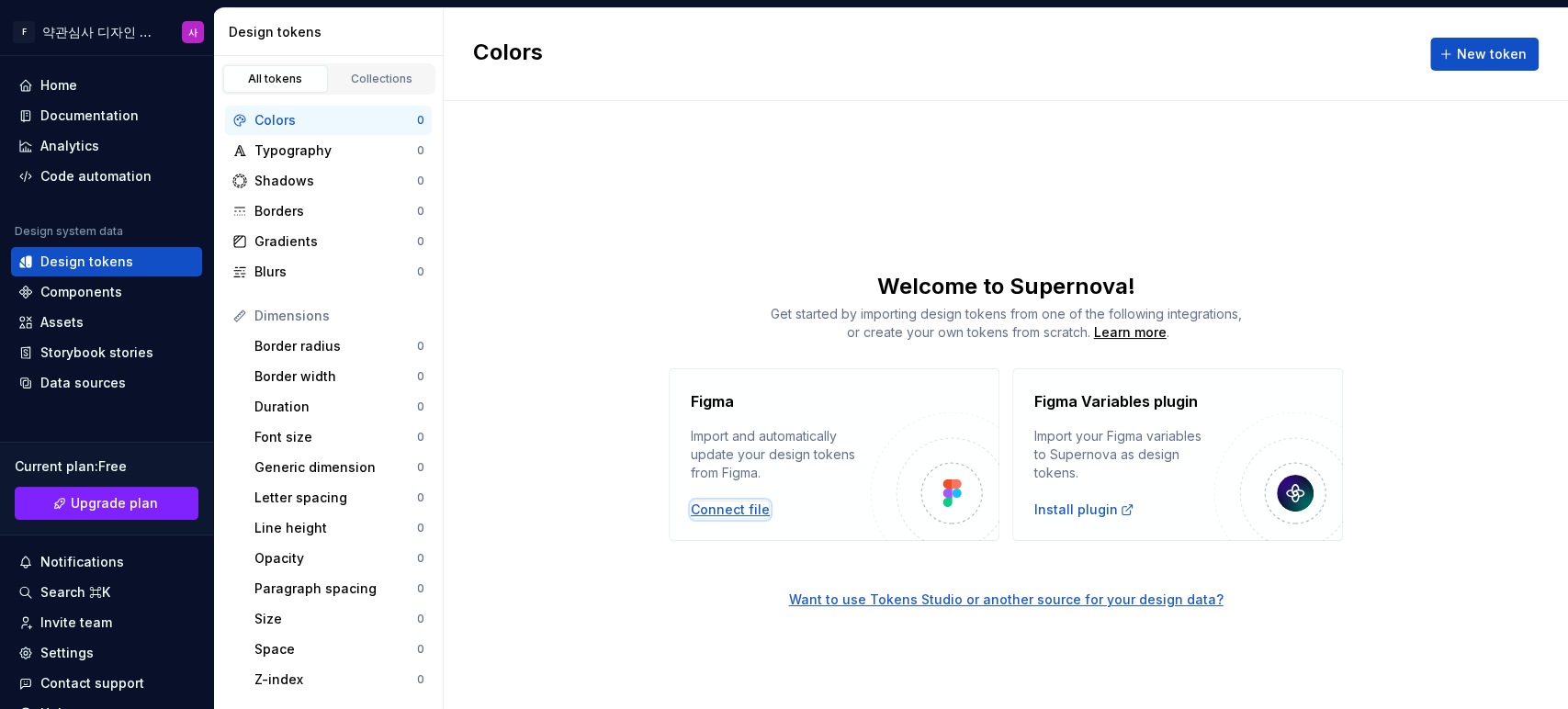 click on "Connect file" at bounding box center (730, 510) 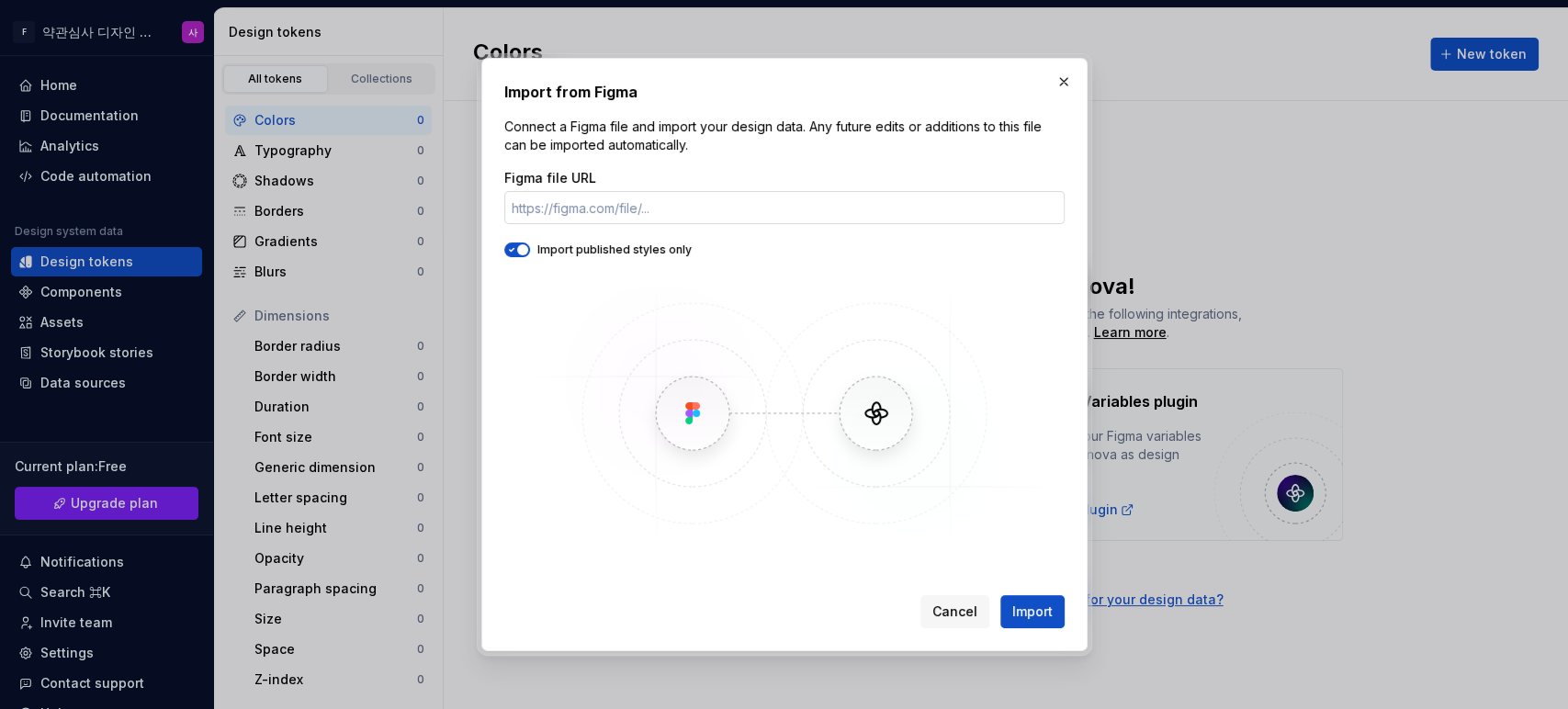 click on "Figma file URL" at bounding box center [784, 208] 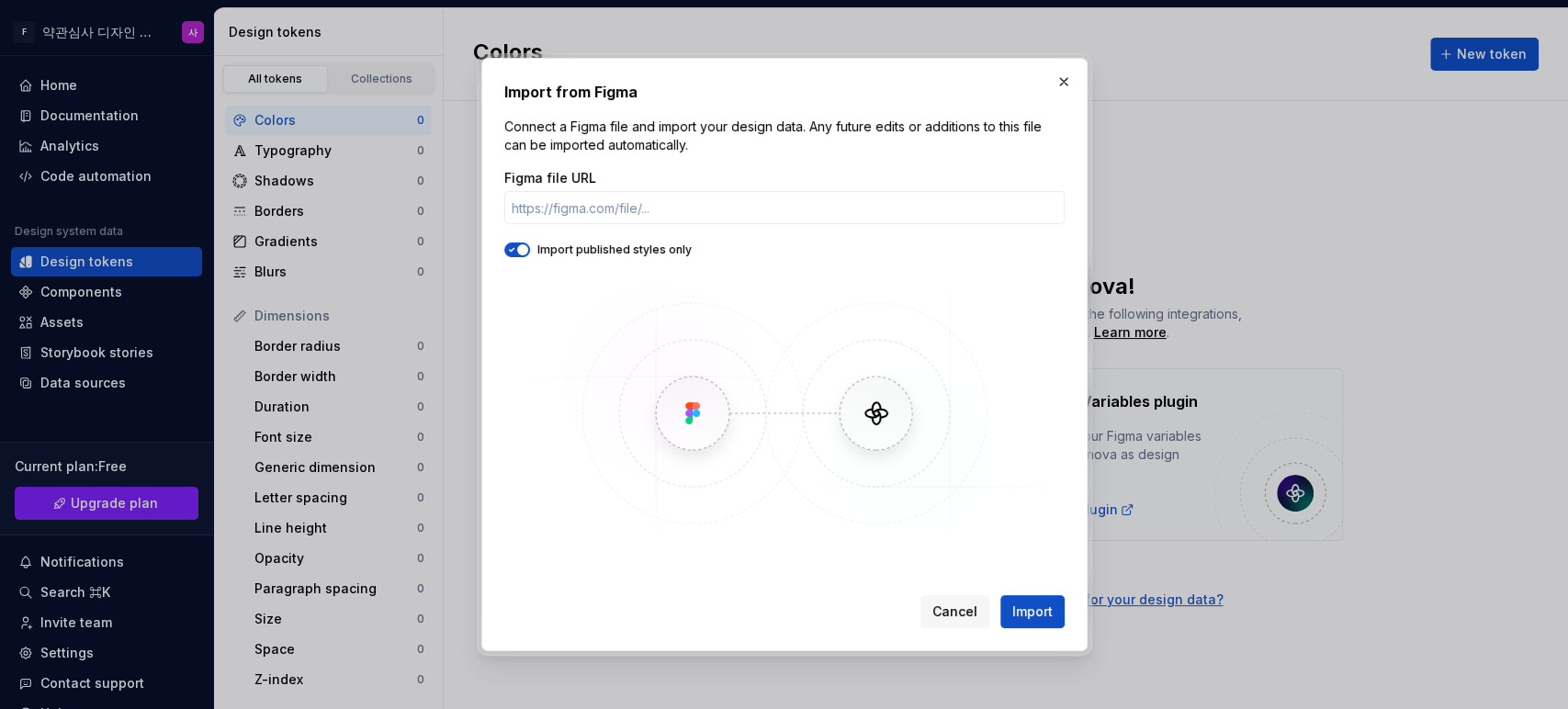 click at bounding box center [523, 250] 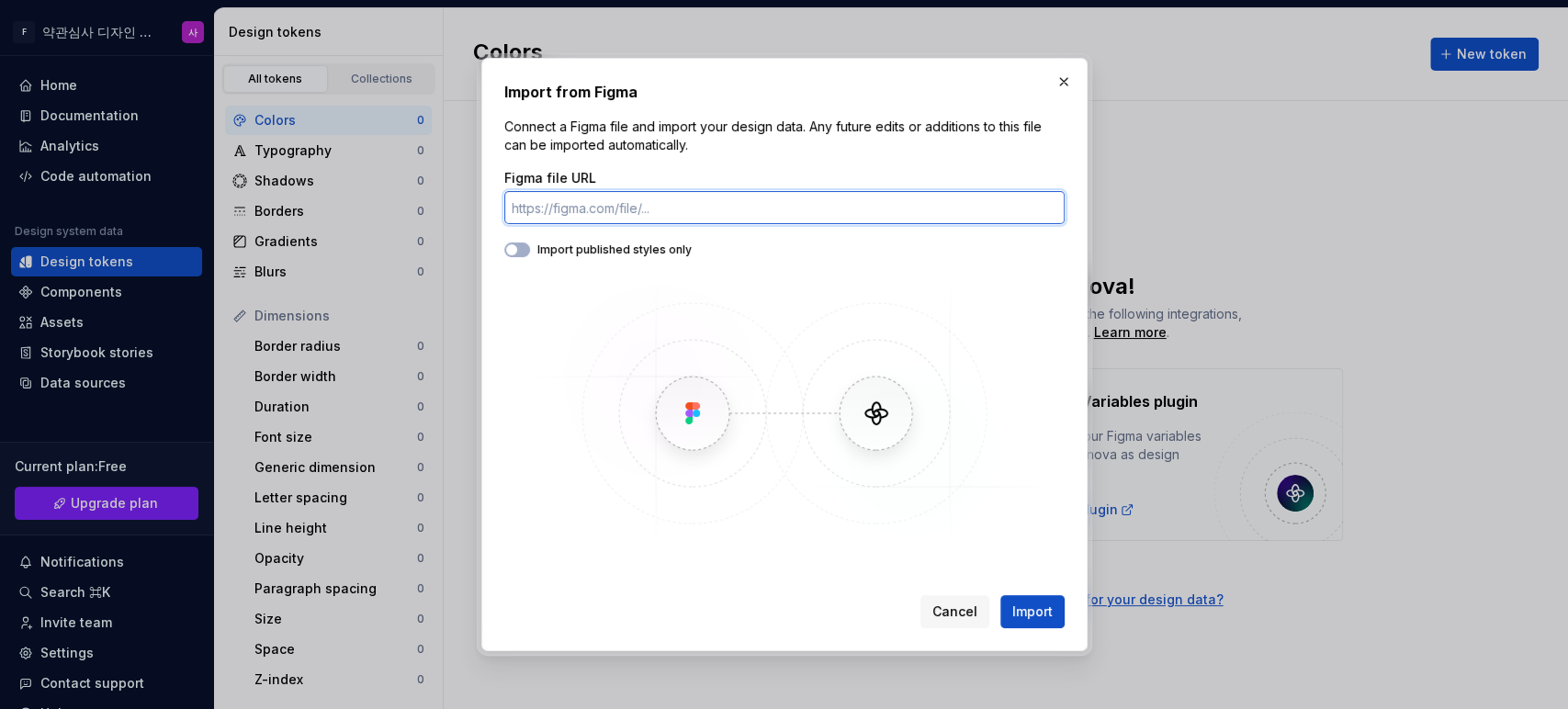 click on "Figma file URL" at bounding box center [784, 208] 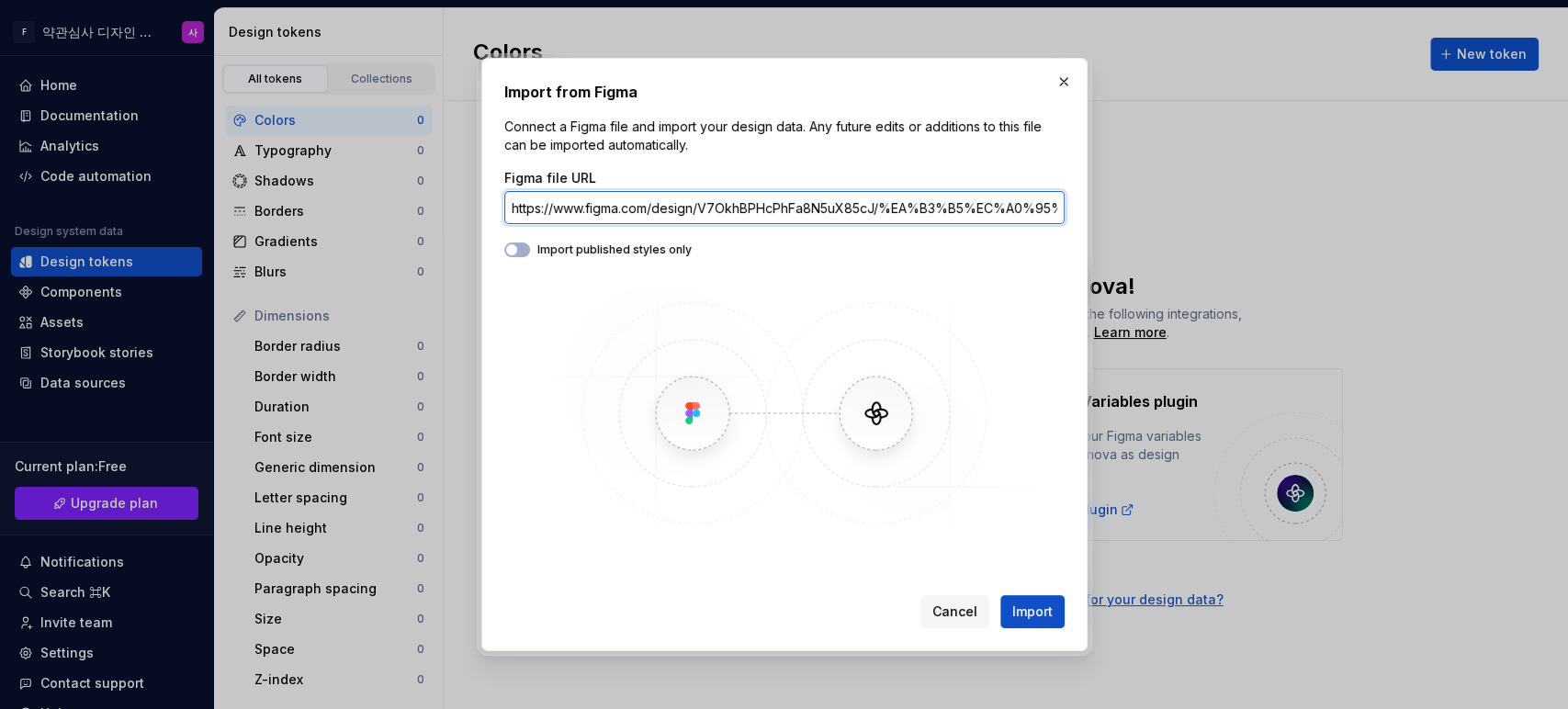 scroll, scrollTop: 0, scrollLeft: 886, axis: horizontal 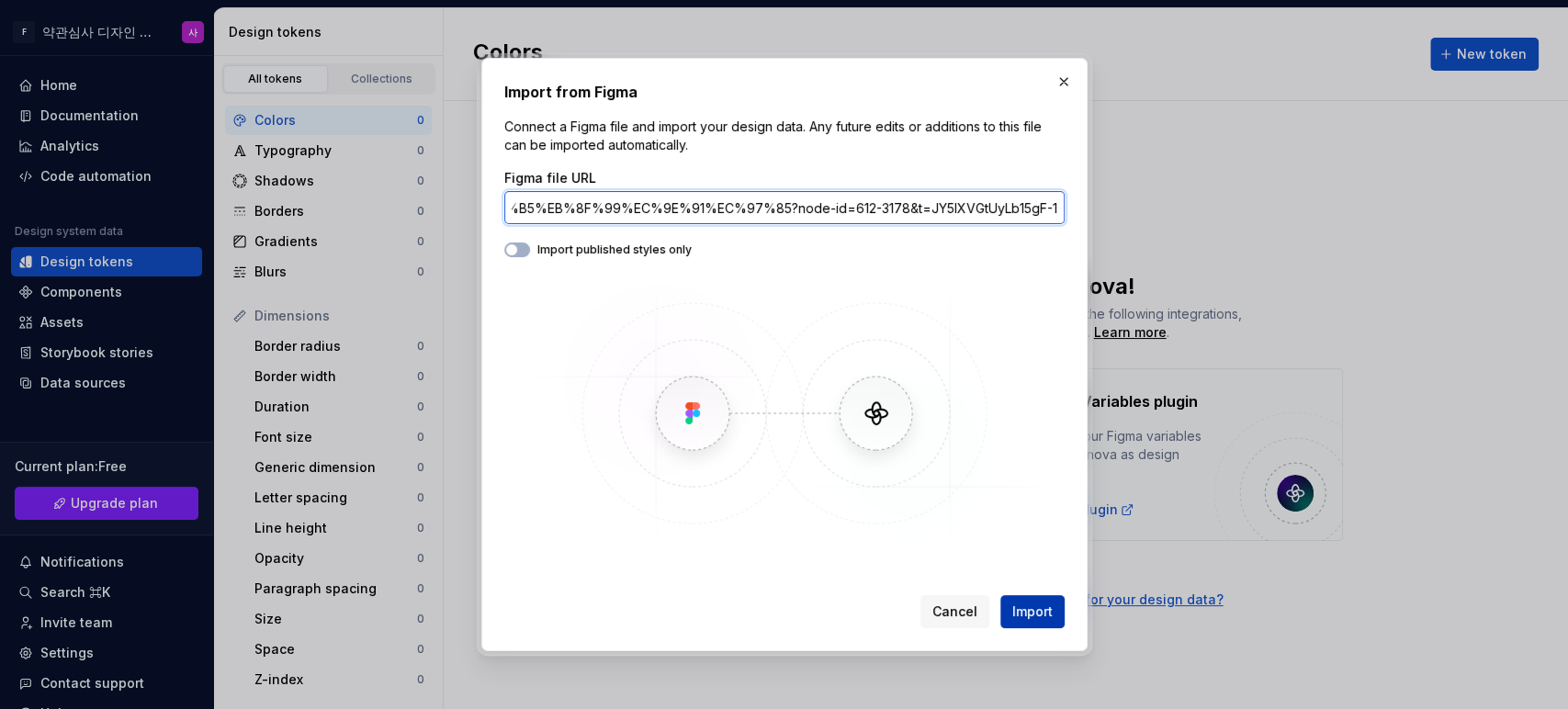 type on "https://www.figma.com/design/V7OkhBPHcPhFa8N5uX85cJ/%EA%B3%B5%EC%A0%95%EC%9C%84-%EA%B0%9C%EC%84%A0_%EA%B3%B5%EB%8F%99%EC%9E%91%EC%97%85?node-id=612-3178&t=JY5IXVGtUyLb15gF-1" 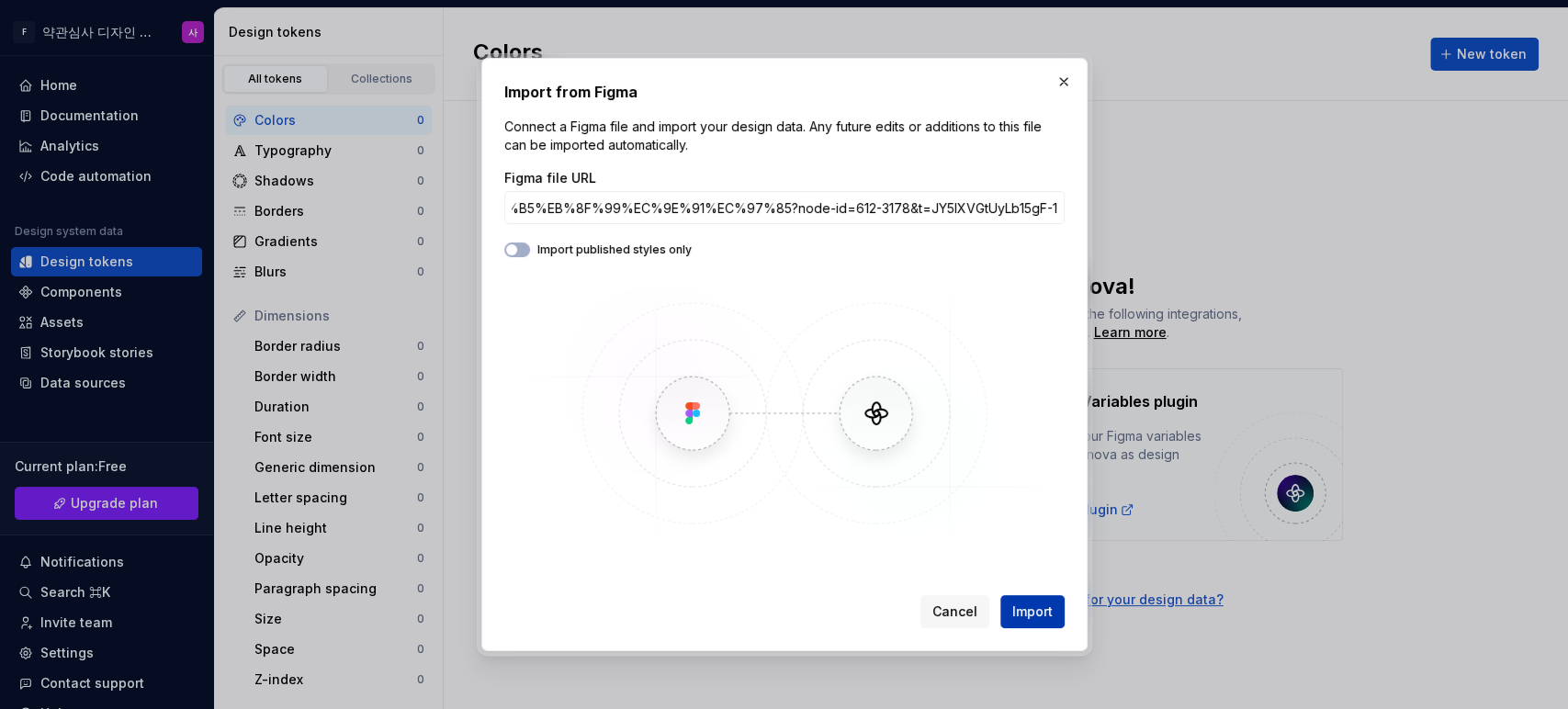 click on "Import" at bounding box center (1032, 612) 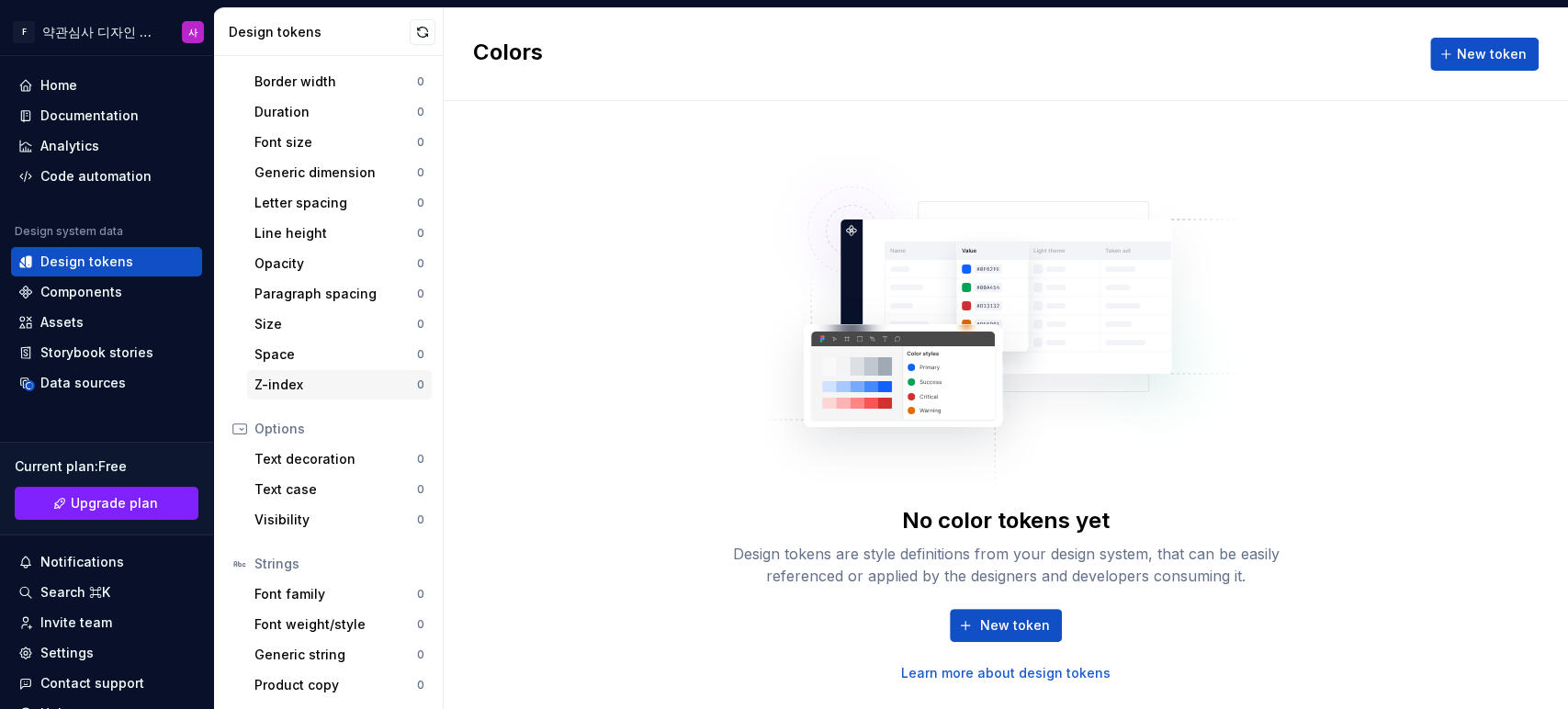 scroll, scrollTop: 0, scrollLeft: 0, axis: both 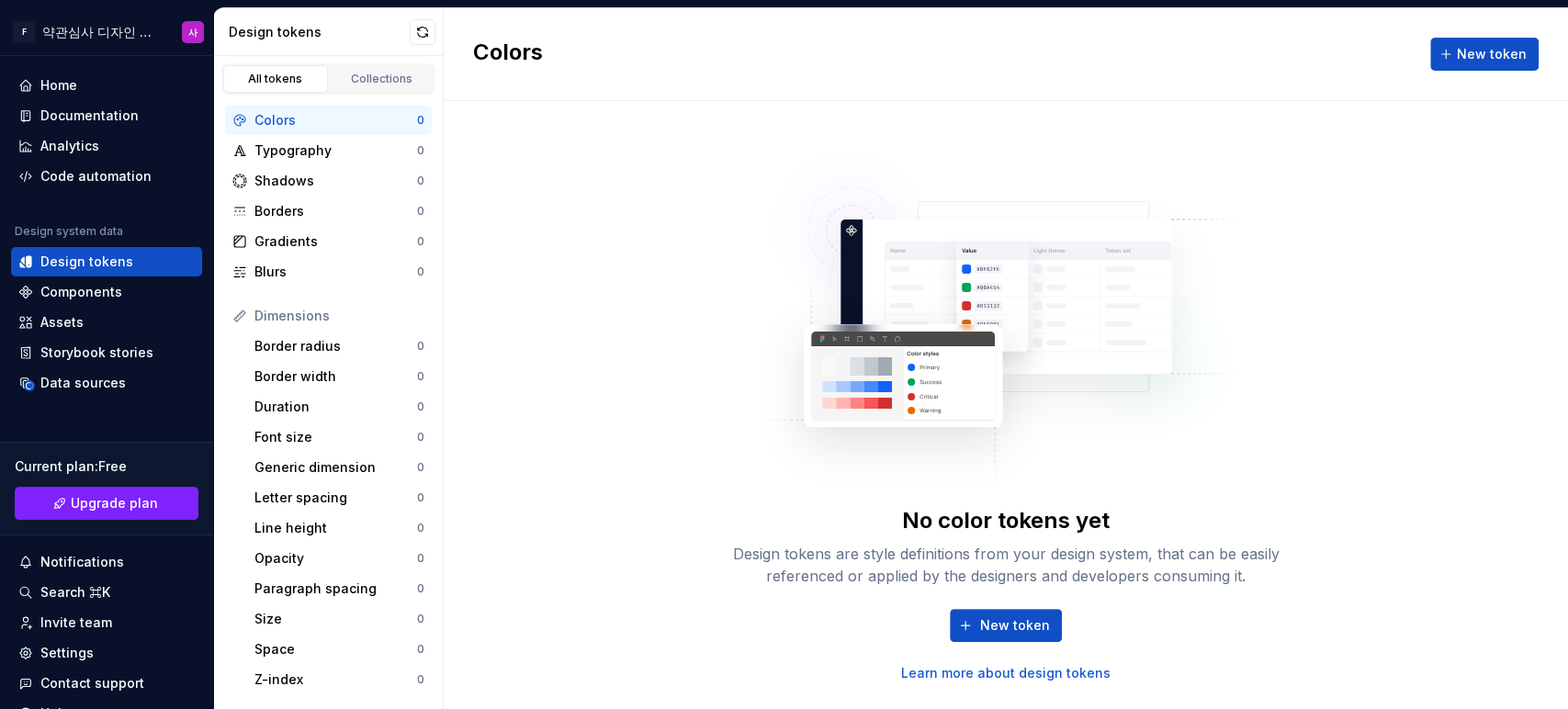click on "All tokens Collections" at bounding box center [328, 75] 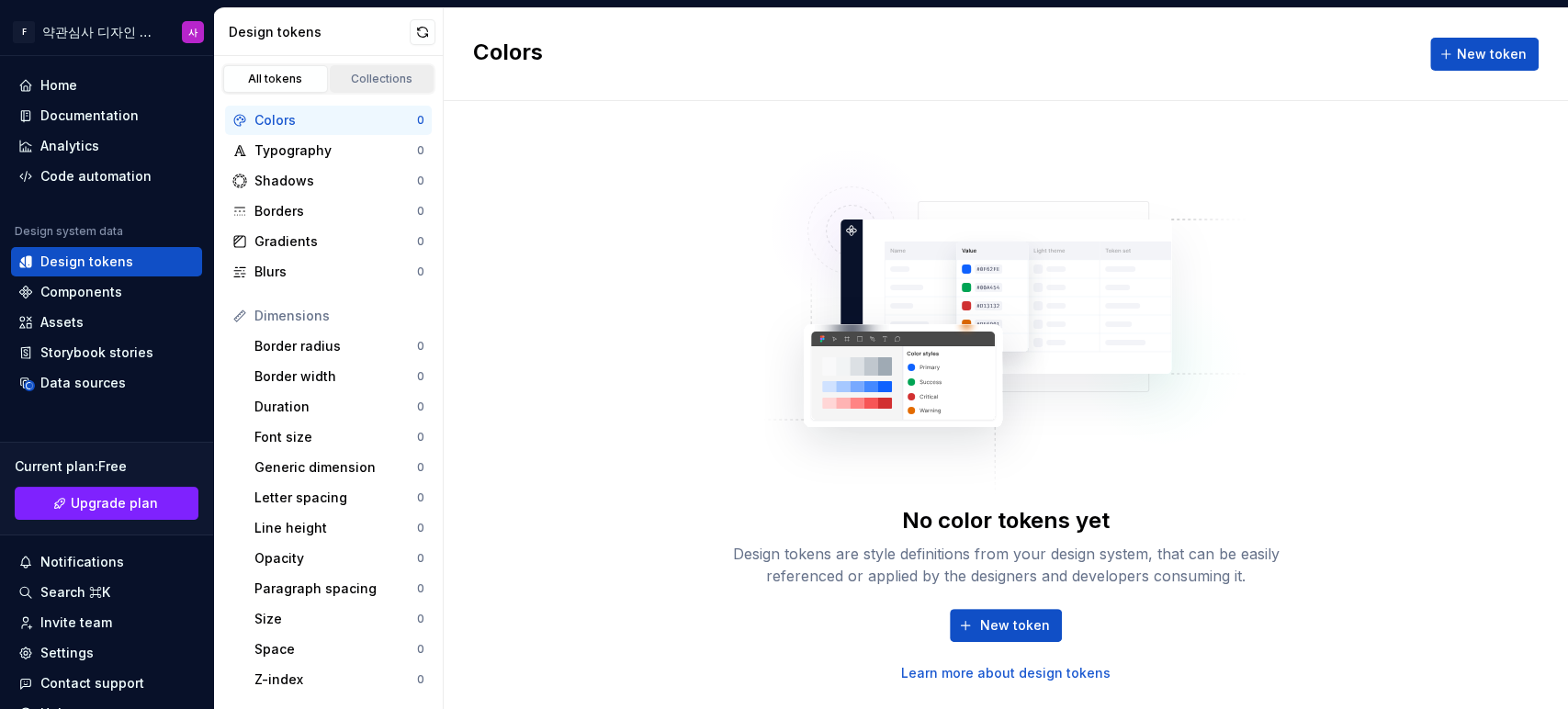 click on "Collections" at bounding box center (382, 79) 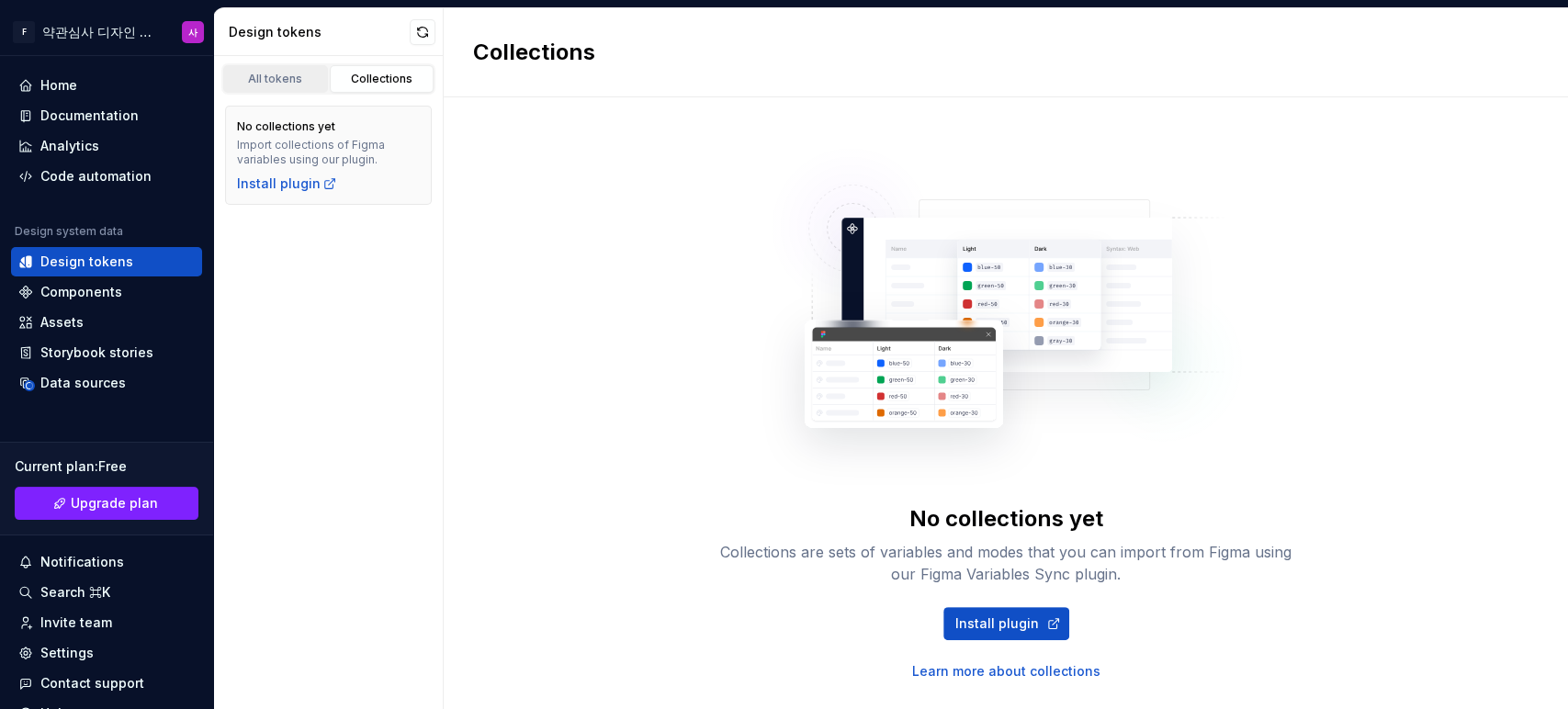 click on "All tokens" at bounding box center (276, 79) 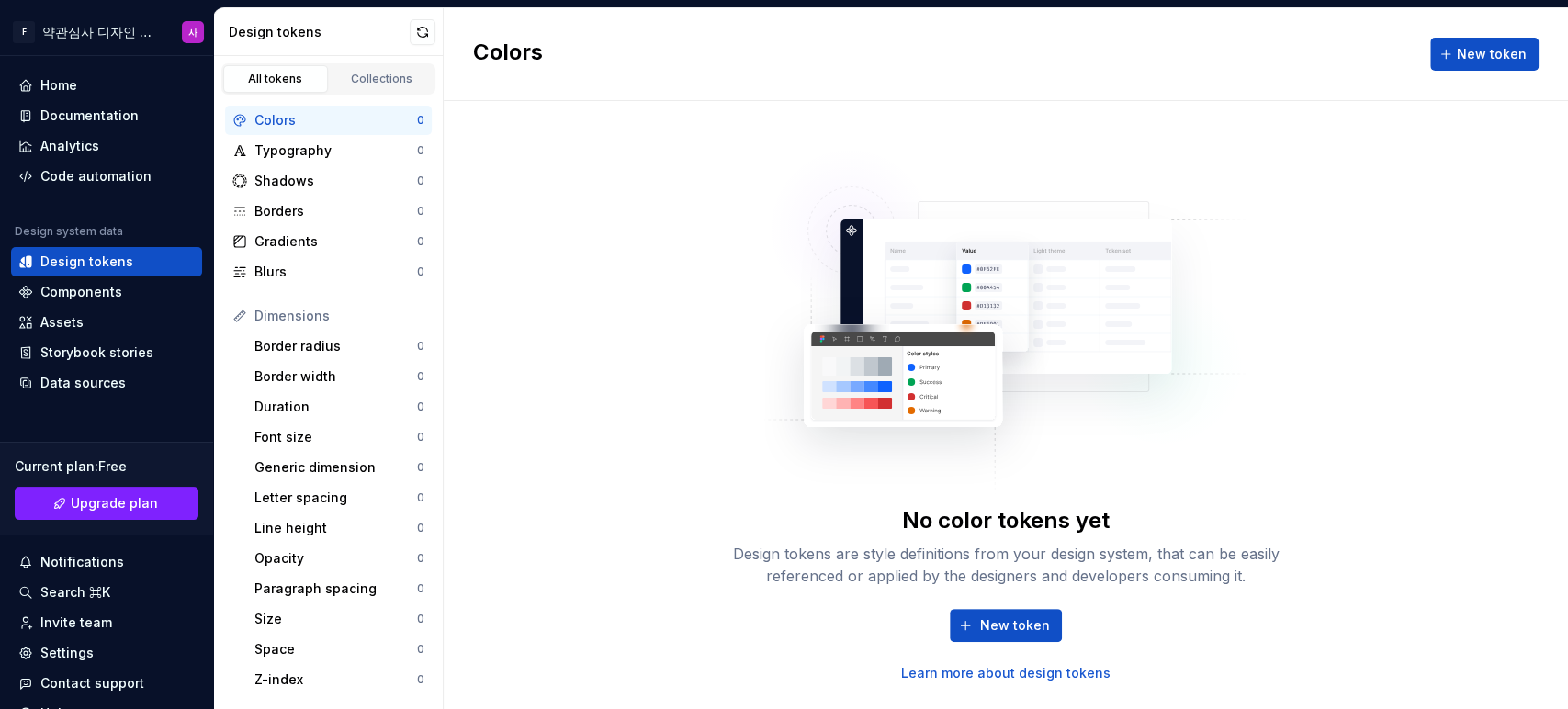 click on "No color tokens yet Design tokens are style definitions from your design system, that can be easily referenced or applied by the designers and developers consuming it. New token Learn more about design tokens" at bounding box center [1006, 594] 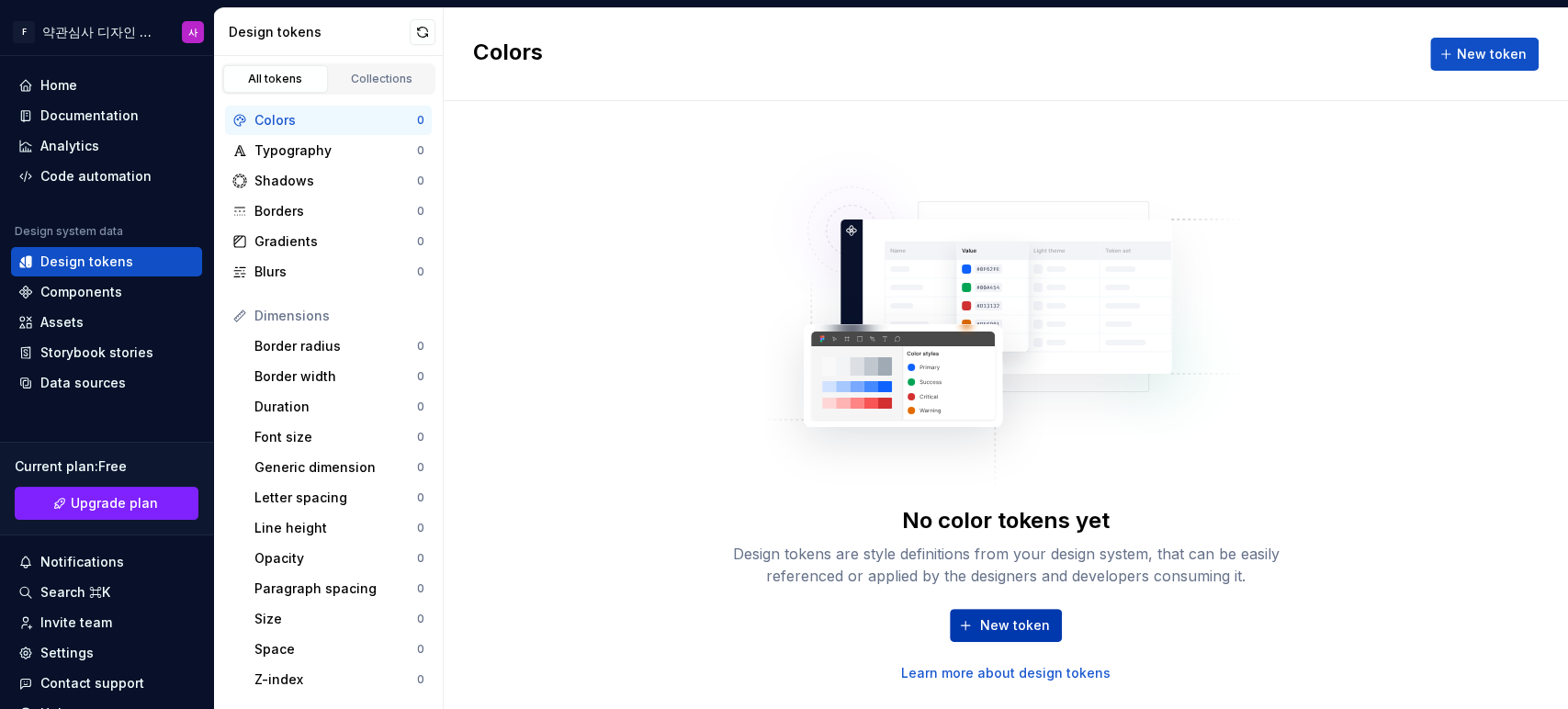 click on "New token" at bounding box center (1006, 625) 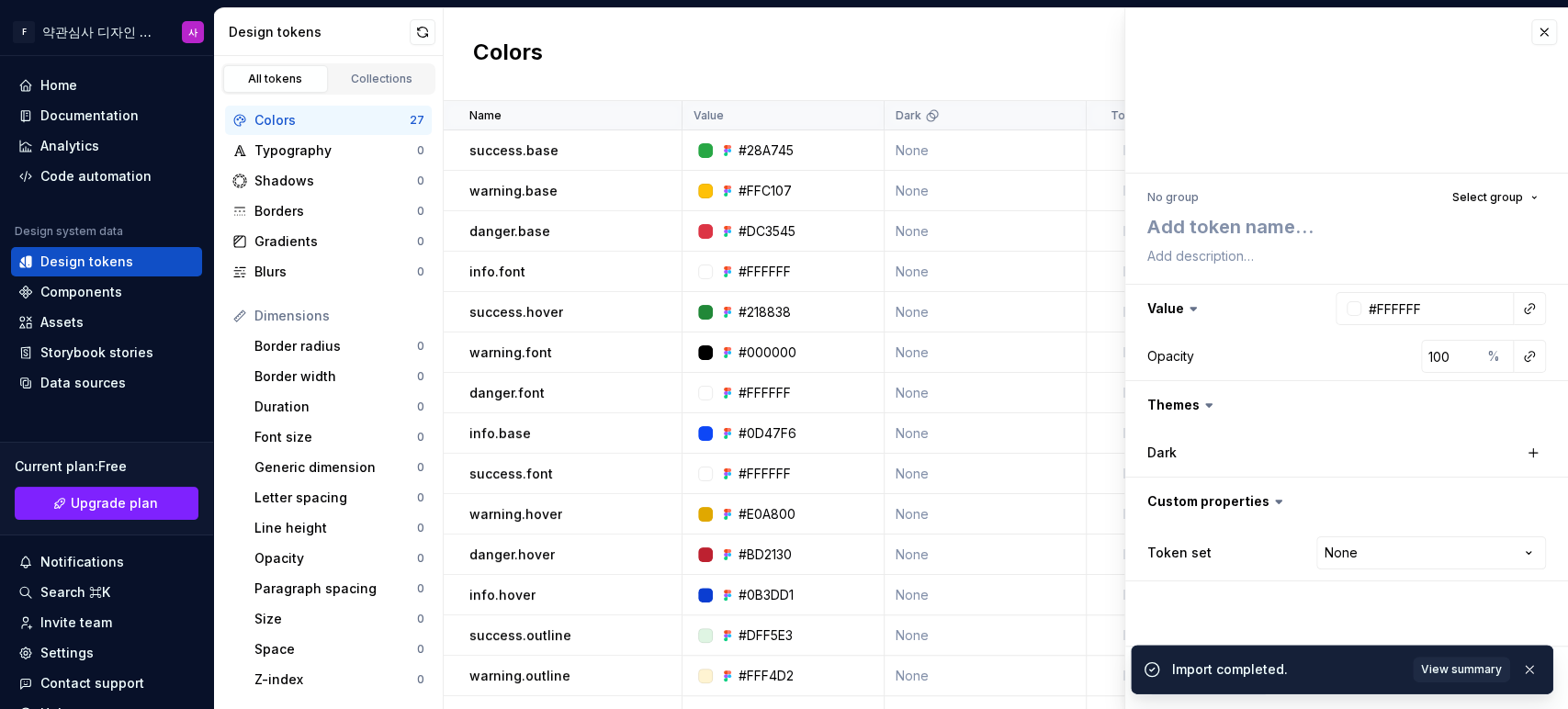 click on "Colors New token" at bounding box center (1006, 54) 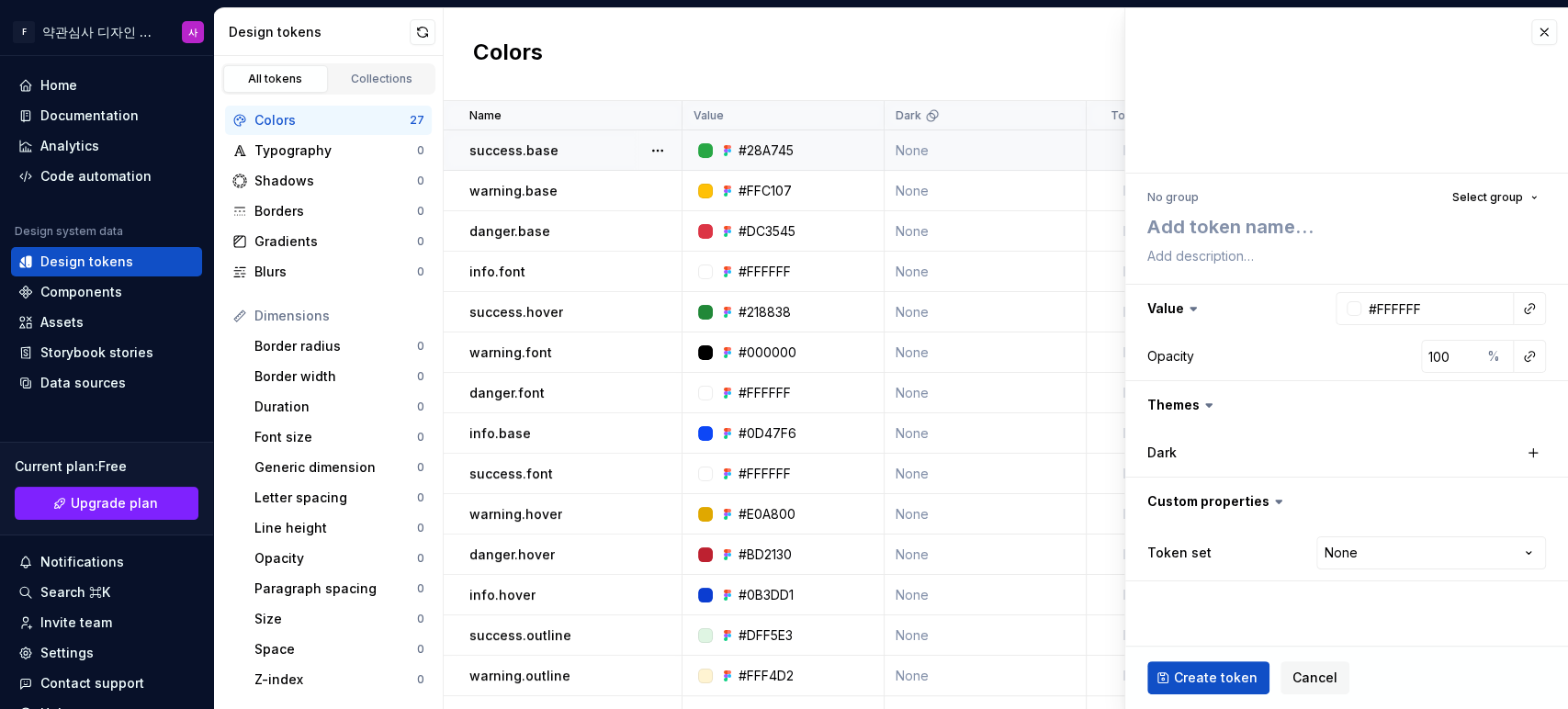 click 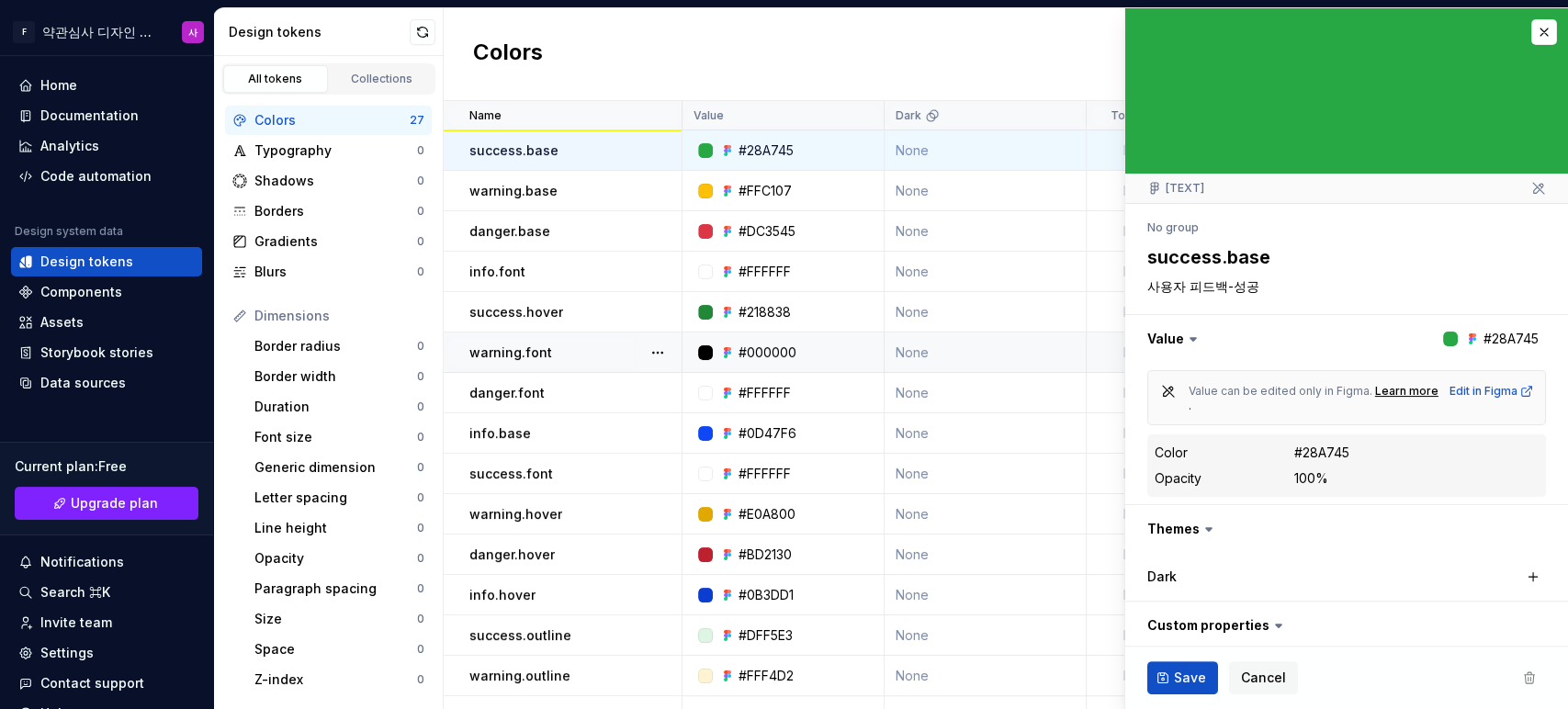 click on "Colors New token" at bounding box center (1006, 54) 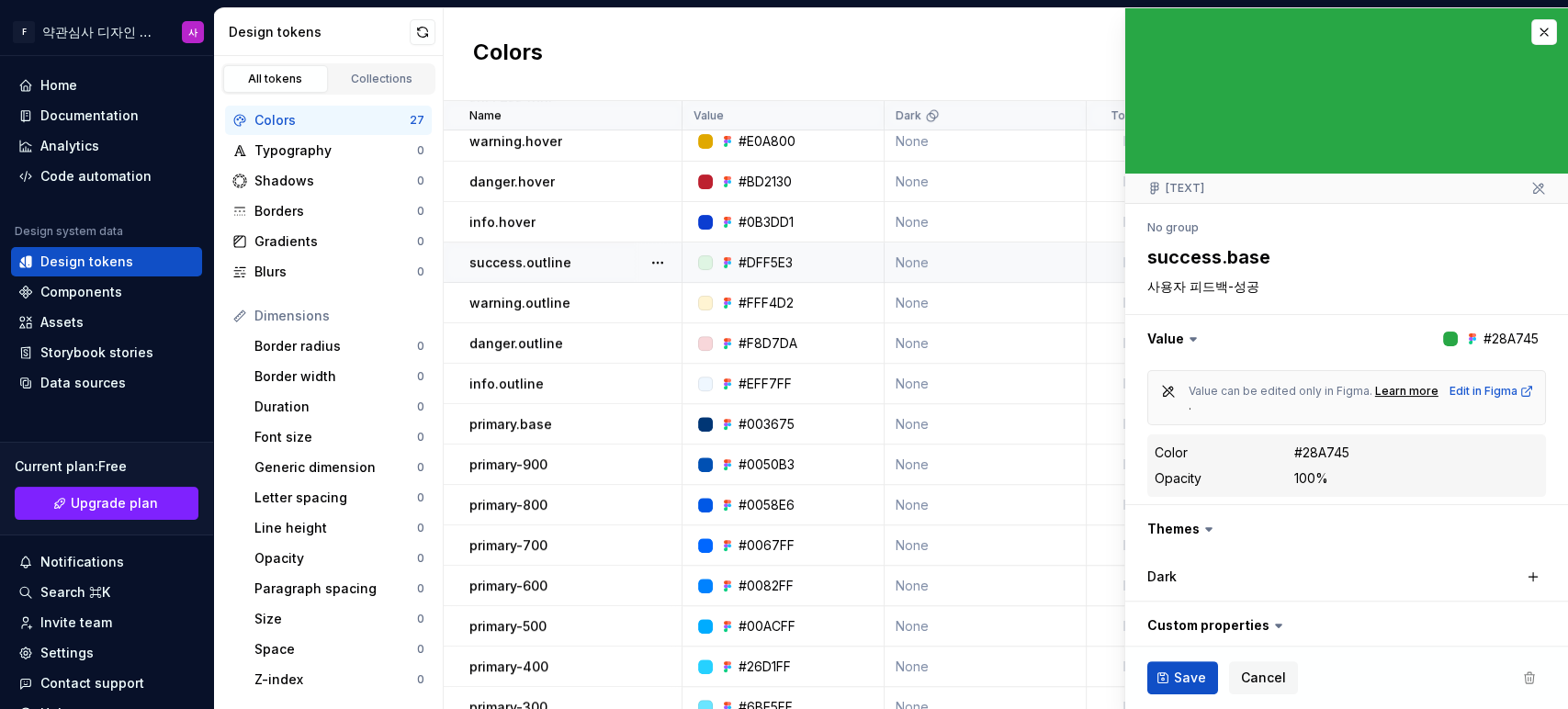 scroll, scrollTop: 512, scrollLeft: 0, axis: vertical 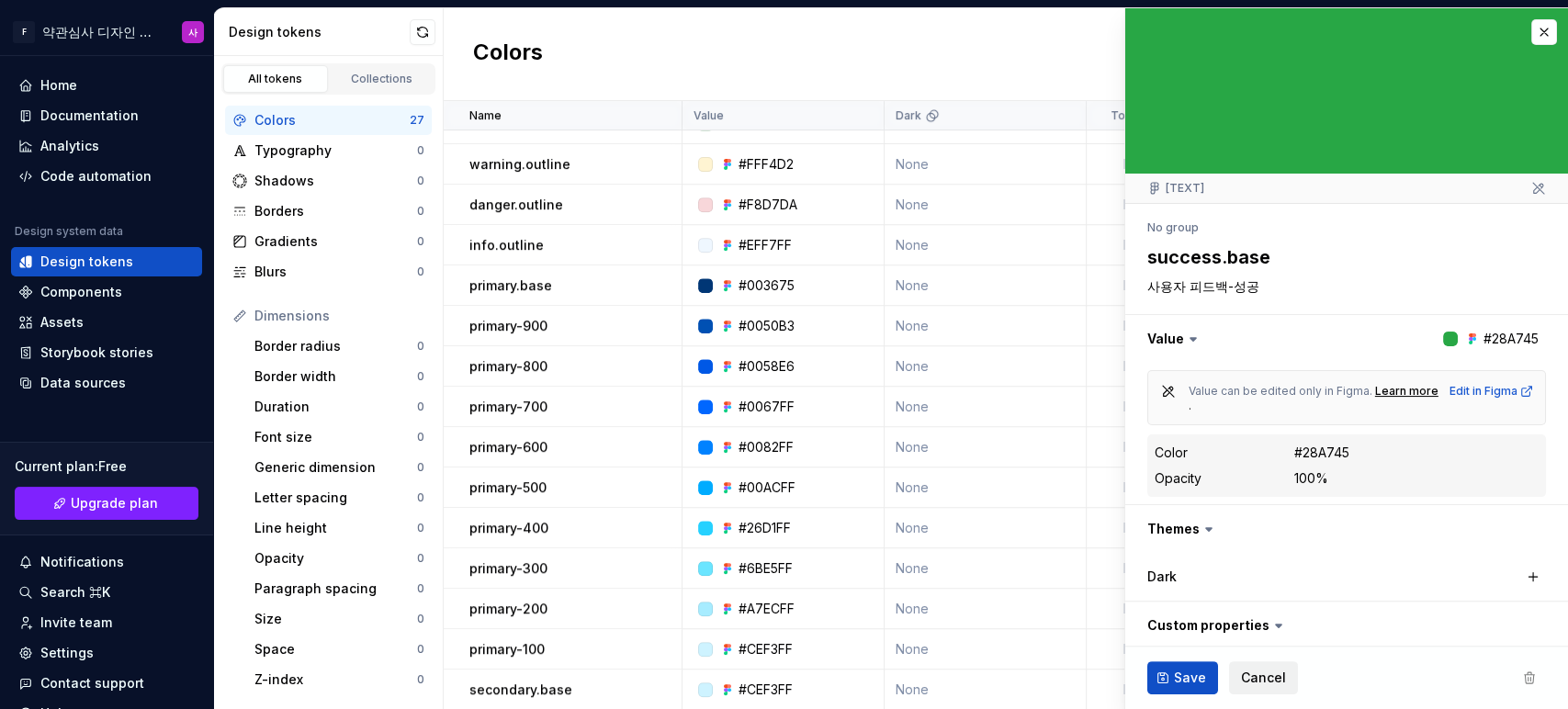 click on "Cancel" at bounding box center [1263, 678] 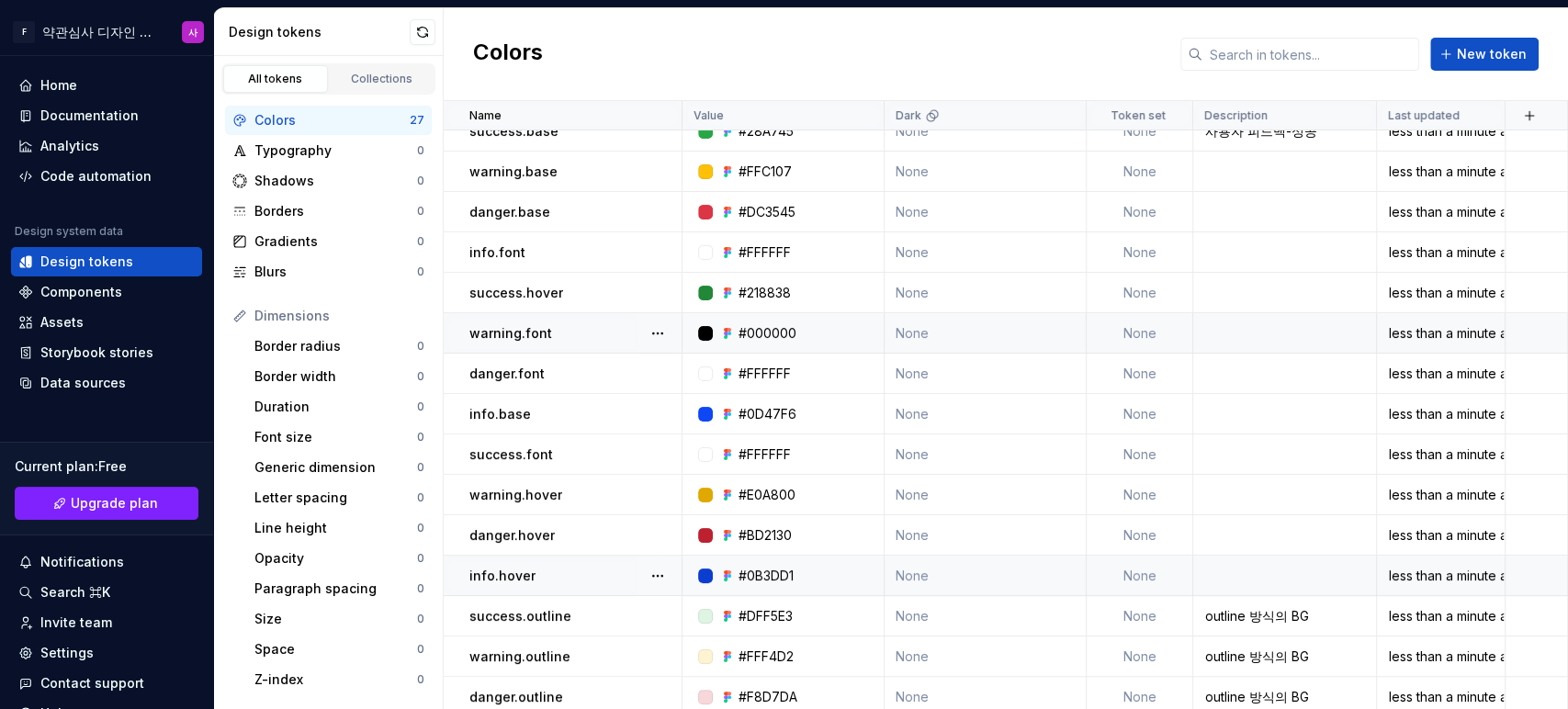 scroll, scrollTop: 0, scrollLeft: 0, axis: both 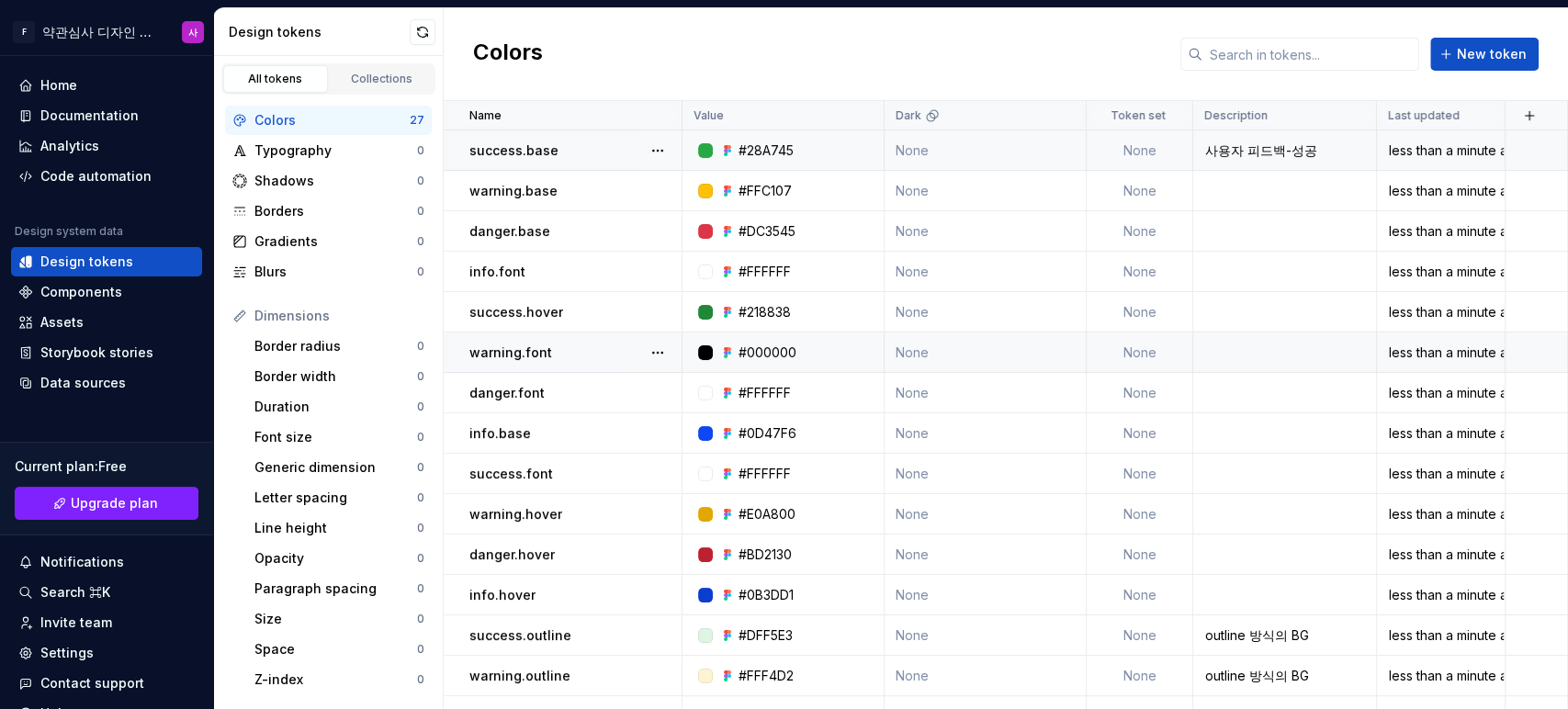 click on "None" at bounding box center [1140, 151] 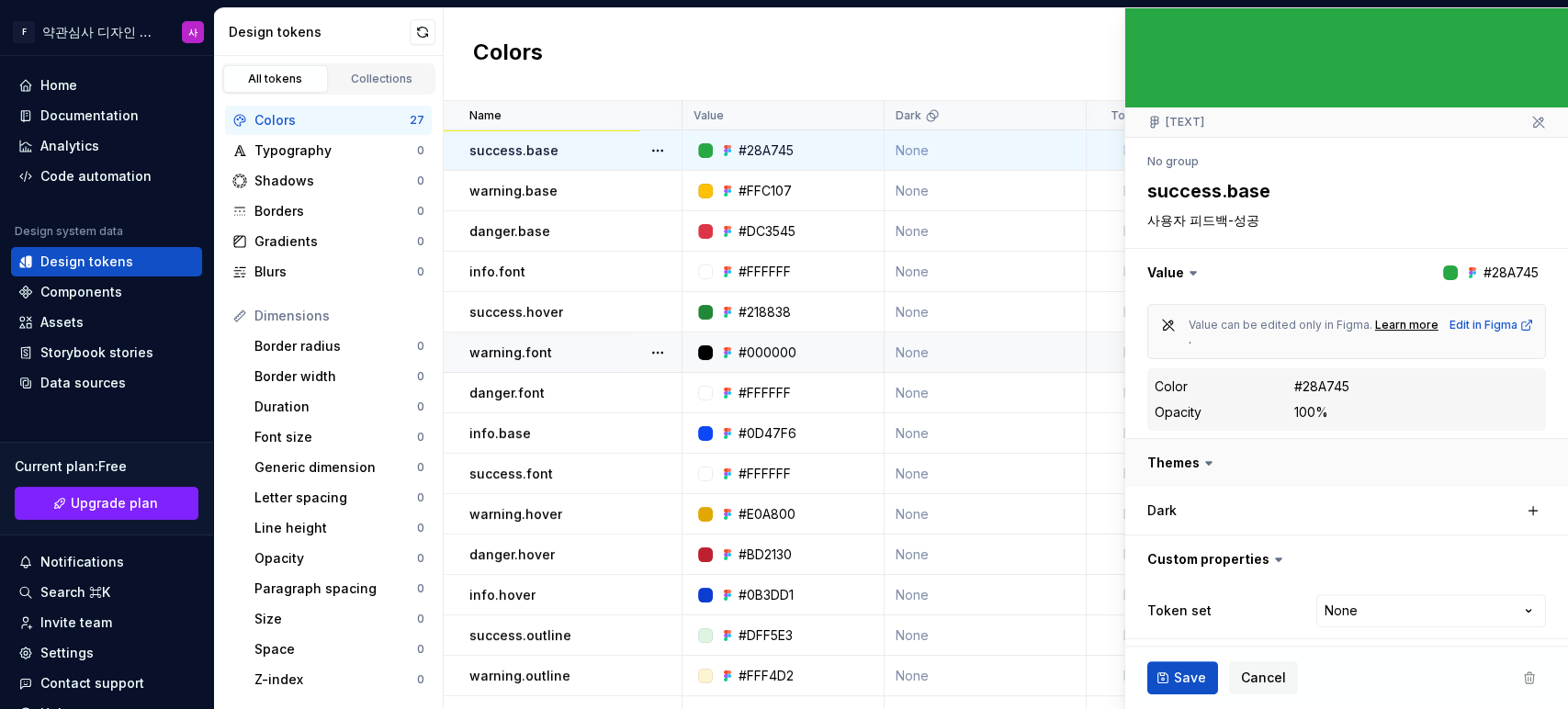 scroll, scrollTop: 69, scrollLeft: 0, axis: vertical 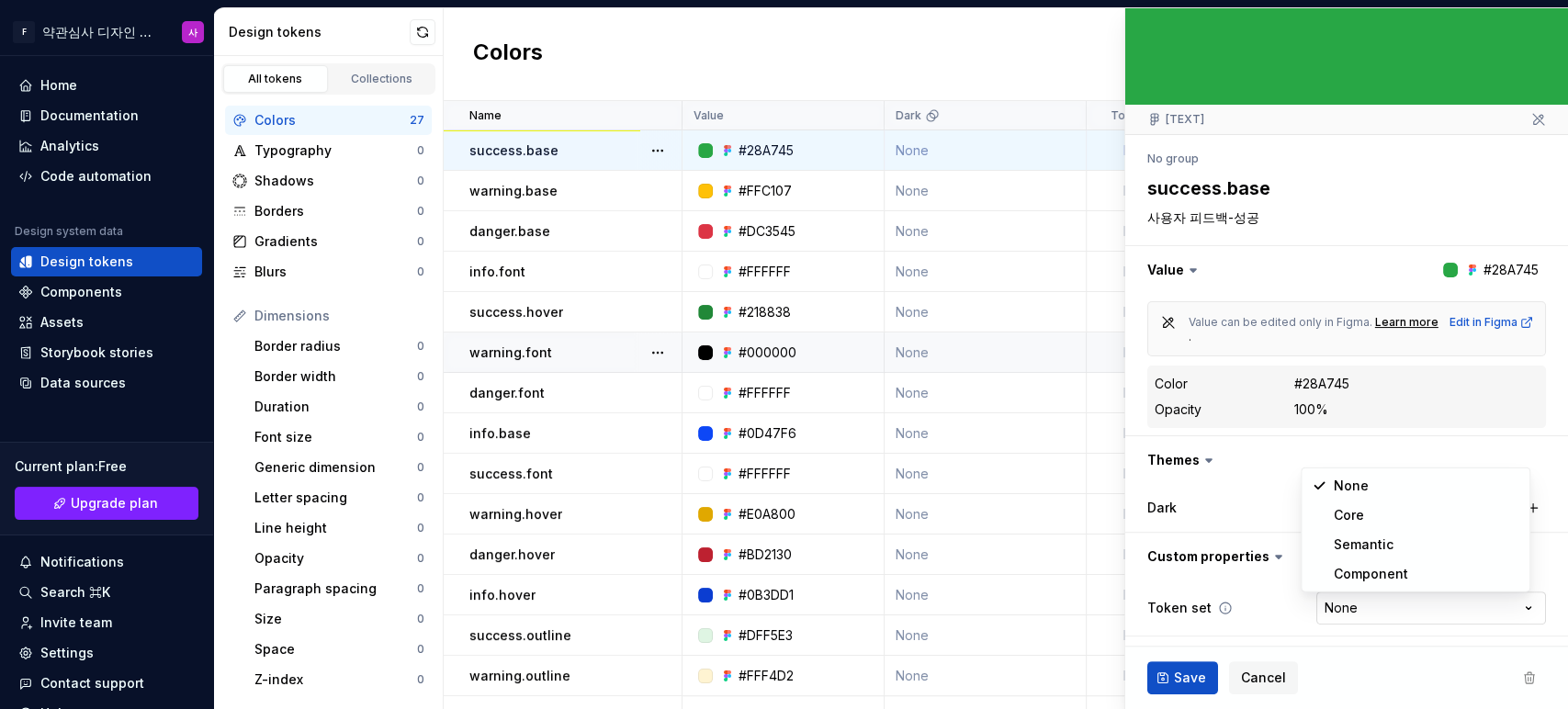 click on "Home Documentation Analytics Code automation Design system data Design tokens Components Assets Storybook stories Data sources Current plan : Free Upgrade plan Notifications Search ⌘K Invite team Settings Contact support Help Design tokens All tokens Collections Colors 27 Typography 0 Shadows 0 Borders 0 Gradients 0 Blurs 0 Dimensions Border radius 0 Border width 0 Duration 0 Font size 0 Generic dimension 0 Letter spacing 0 Line height 0 Opacity 0 Paragraph spacing 0 Size 0 Space 0 Z-index 0 Options Text decoration 0 Text case 0 Visibility 0 Strings Font family 0 Font weight/style 0 Generic string 0 Product copy 0 Colors New token Name Value Dark Token set Description Last updated success.base #28A745 None None [TEXT] less than a minute ago warning.base #FFC107 None None less than a minute ago danger.base #DC3545 None None less than a minute ago info.font #FFFFFF None None less than a minute ago success.hover #218838 None None warning.font #000000" at bounding box center [784, 354] 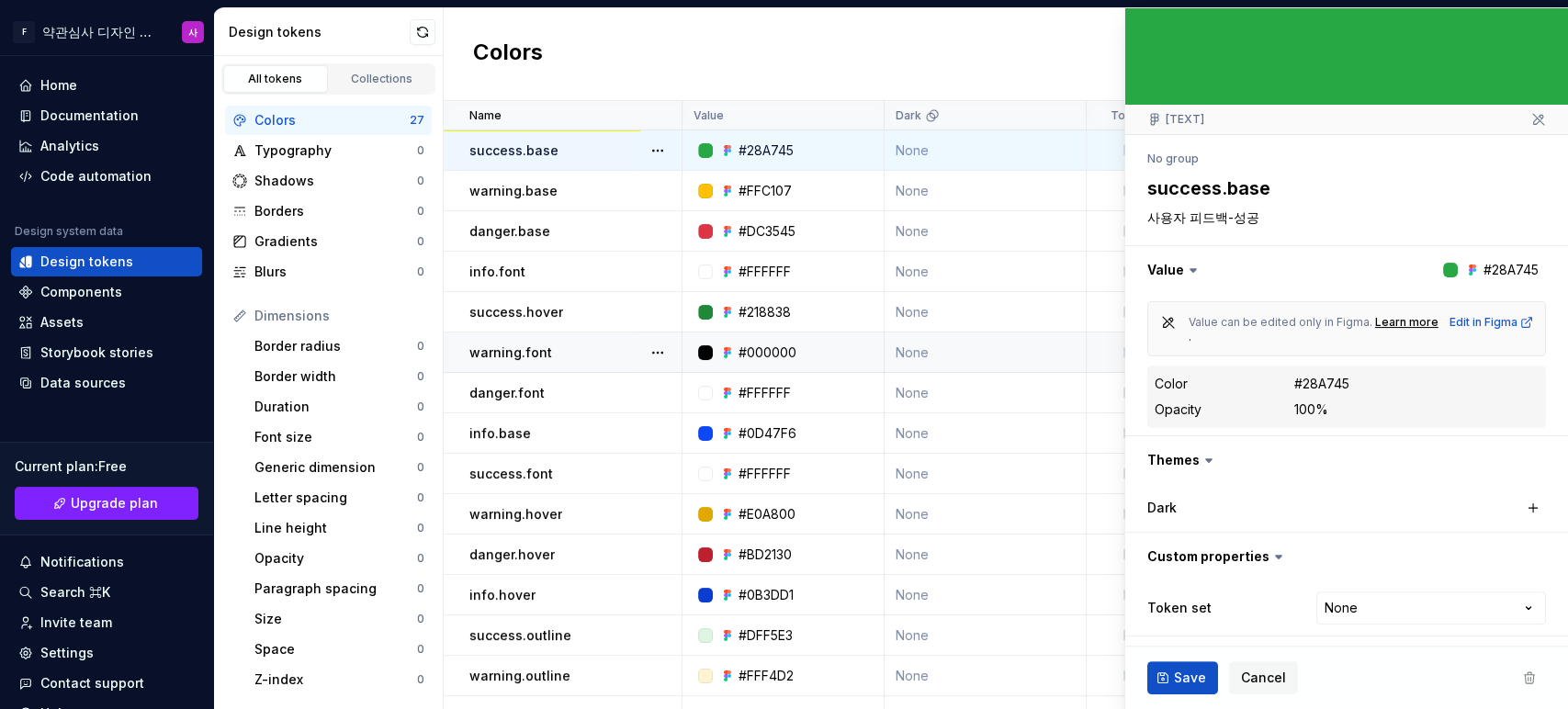 click on "Home Documentation Analytics Code automation Design system data Design tokens Components Assets Storybook stories Data sources Current plan : Free Upgrade plan Notifications Search ⌘K Invite team Settings Contact support Help Design tokens All tokens Collections Colors 27 Typography 0 Shadows 0 Borders 0 Gradients 0 Blurs 0 Dimensions Border radius 0 Border width 0 Duration 0 Font size 0 Generic dimension 0 Letter spacing 0 Line height 0 Opacity 0 Paragraph spacing 0 Size 0 Space 0 Z-index 0 Options Text decoration 0 Text case 0 Visibility 0 Strings Font family 0 Font weight/style 0 Generic string 0 Product copy 0 Colors New token Name Value Dark Token set Description Last updated success.base #28A745 None None [TEXT] less than a minute ago warning.base #FFC107 None None less than a minute ago danger.base #DC3545 None None less than a minute ago info.font #FFFFFF None None less than a minute ago success.hover #218838 None None warning.font #000000" at bounding box center (784, 354) 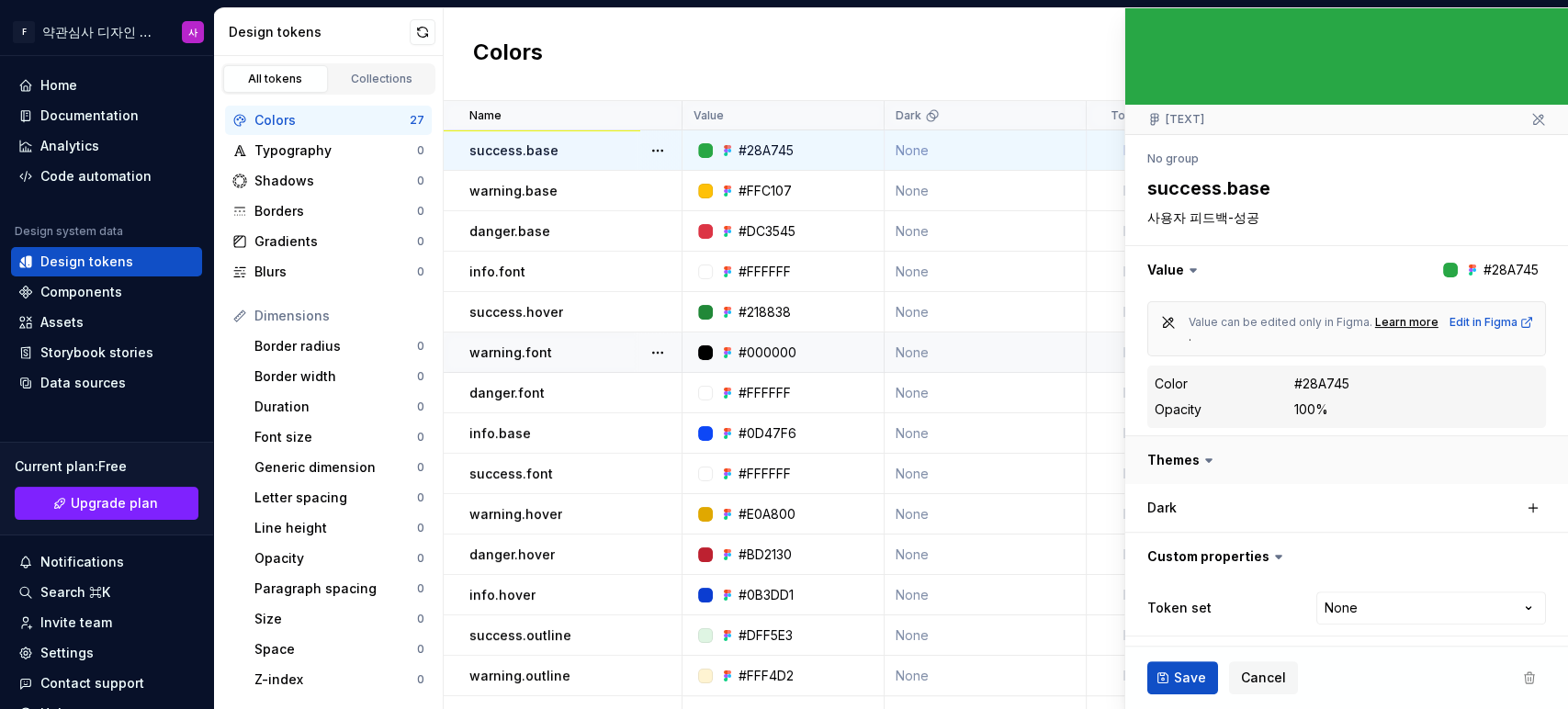 drag, startPoint x: 1185, startPoint y: 506, endPoint x: 1190, endPoint y: 470, distance: 36.345564 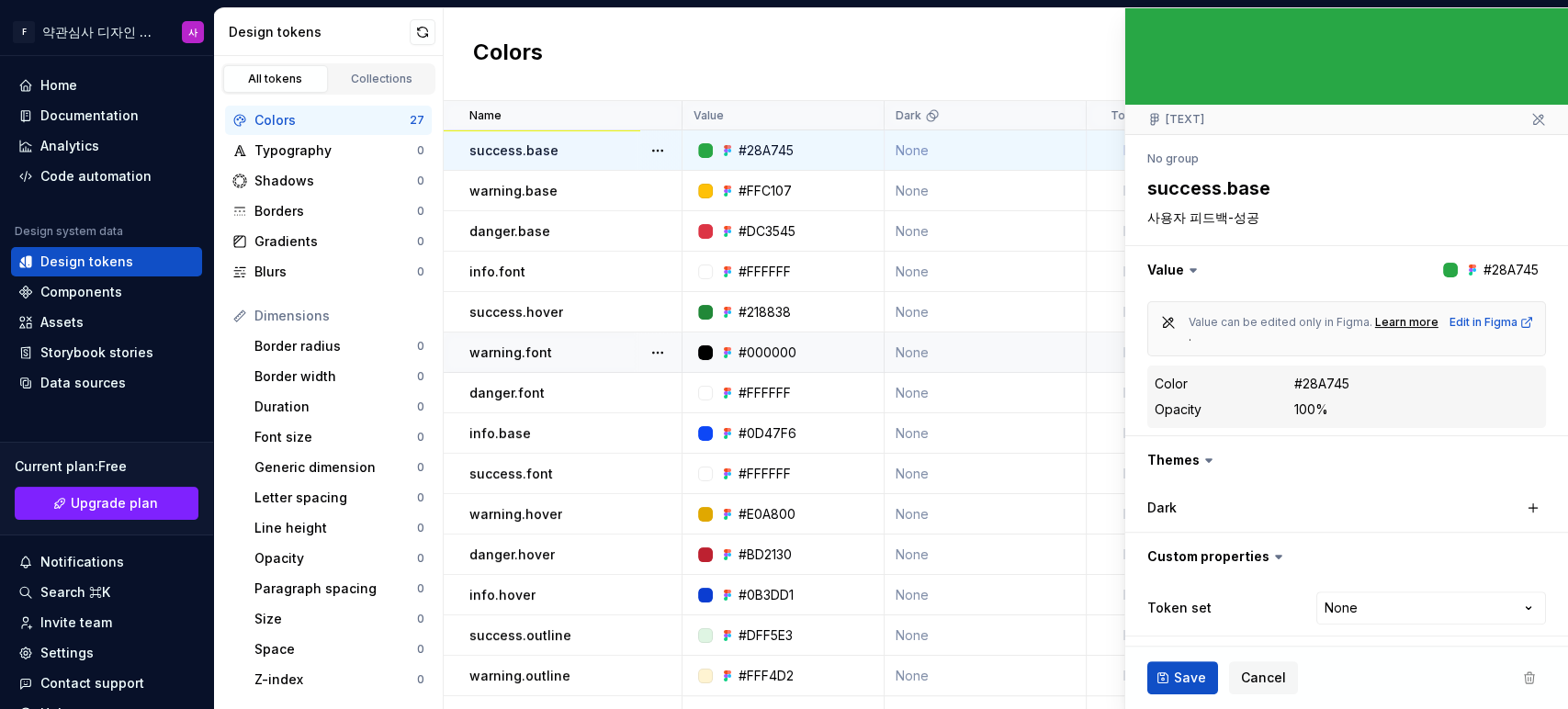 click 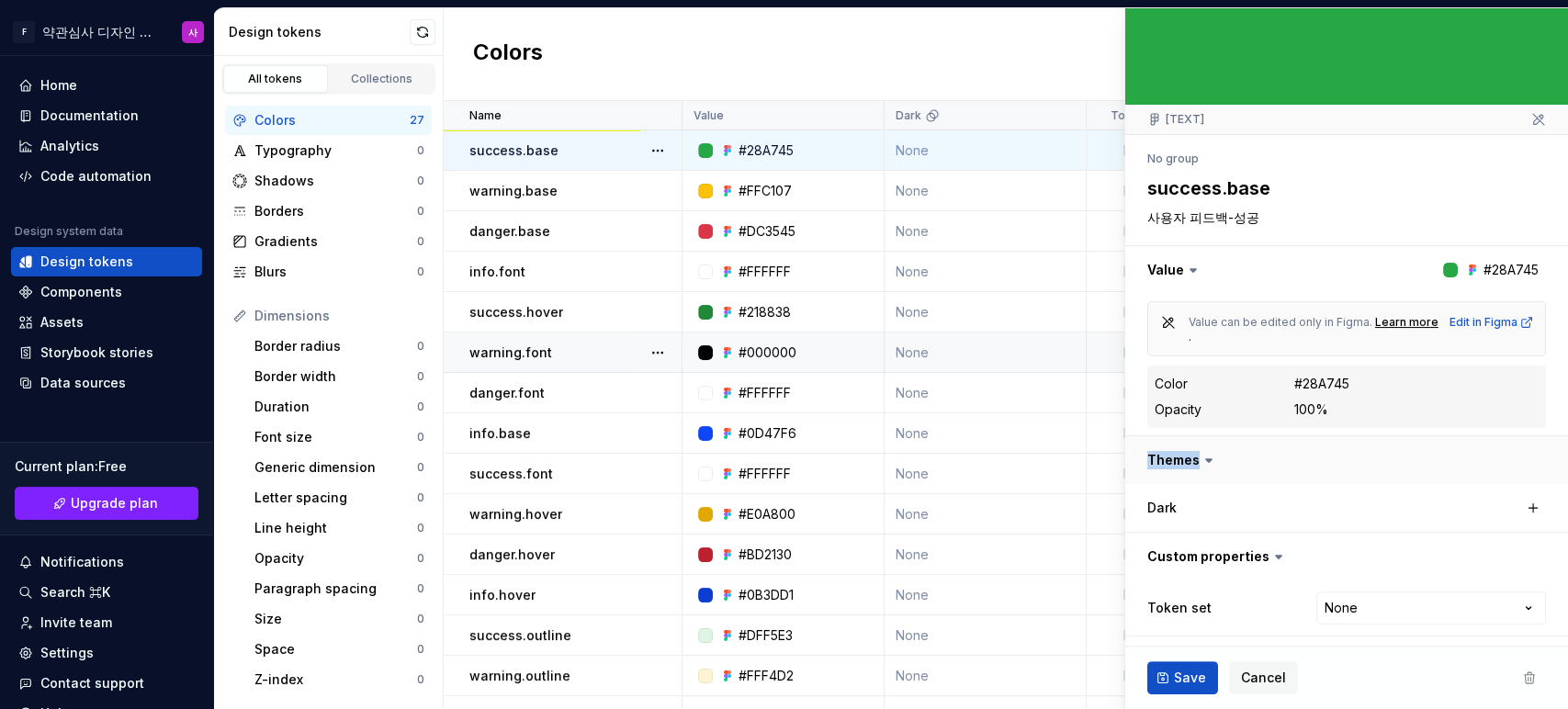 click on "Themes" at bounding box center [1347, 460] 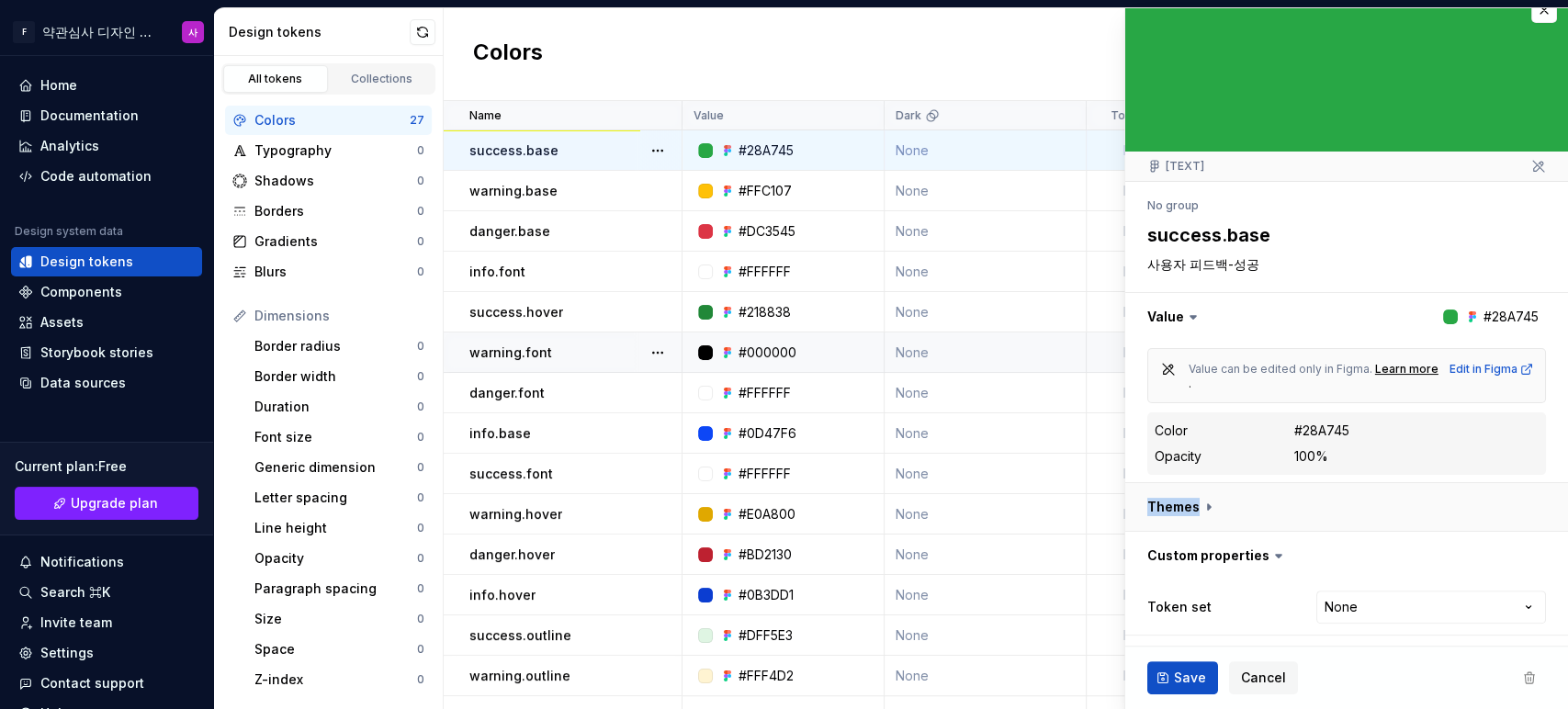 click at bounding box center (1347, 507) 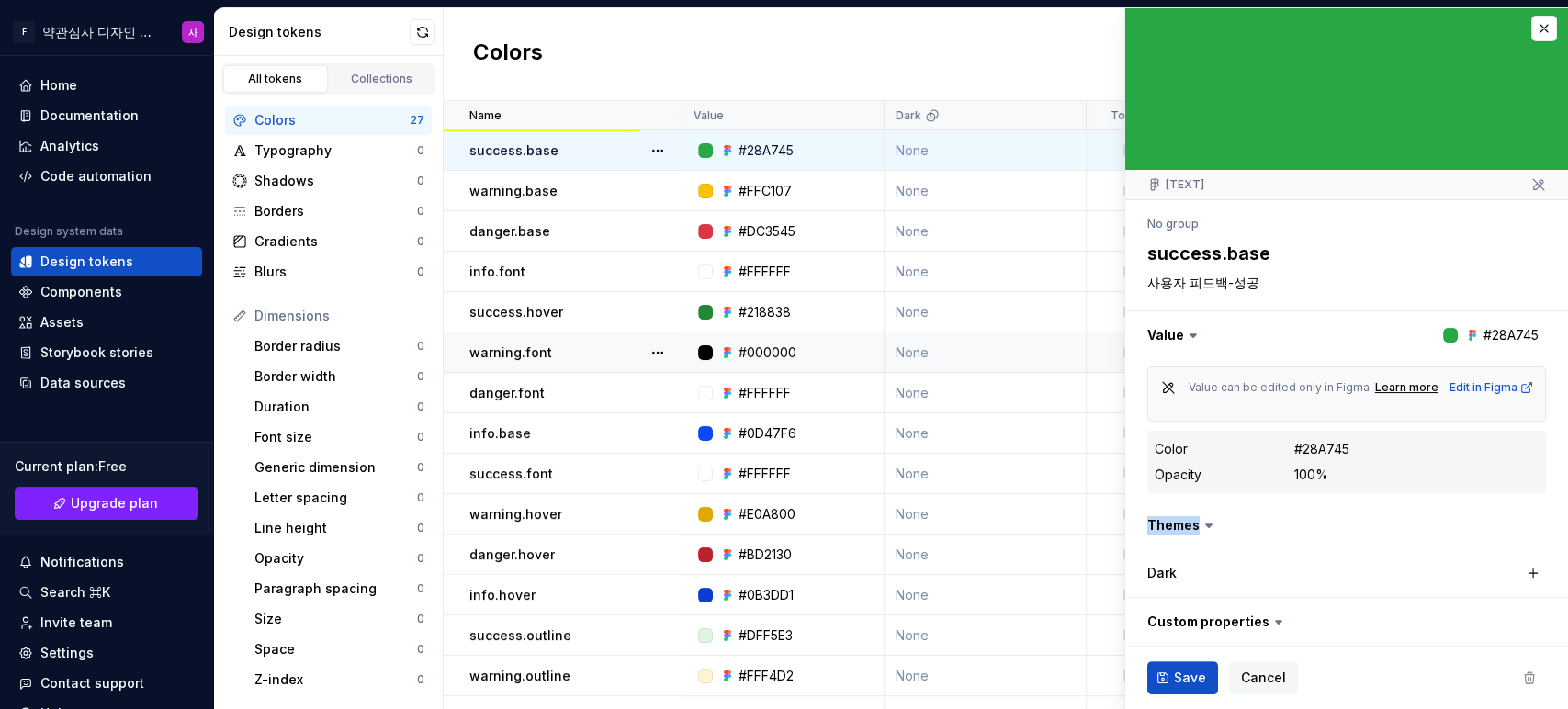 scroll, scrollTop: 0, scrollLeft: 0, axis: both 